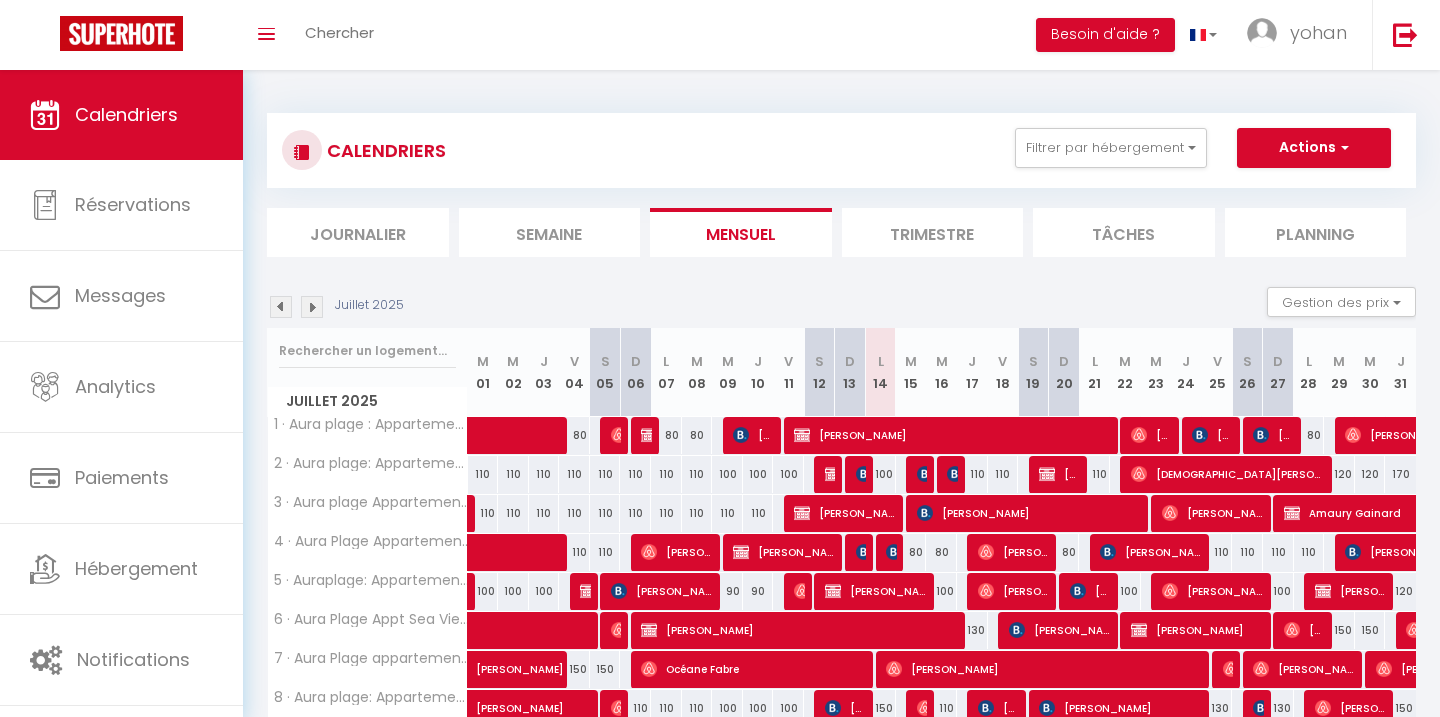 select 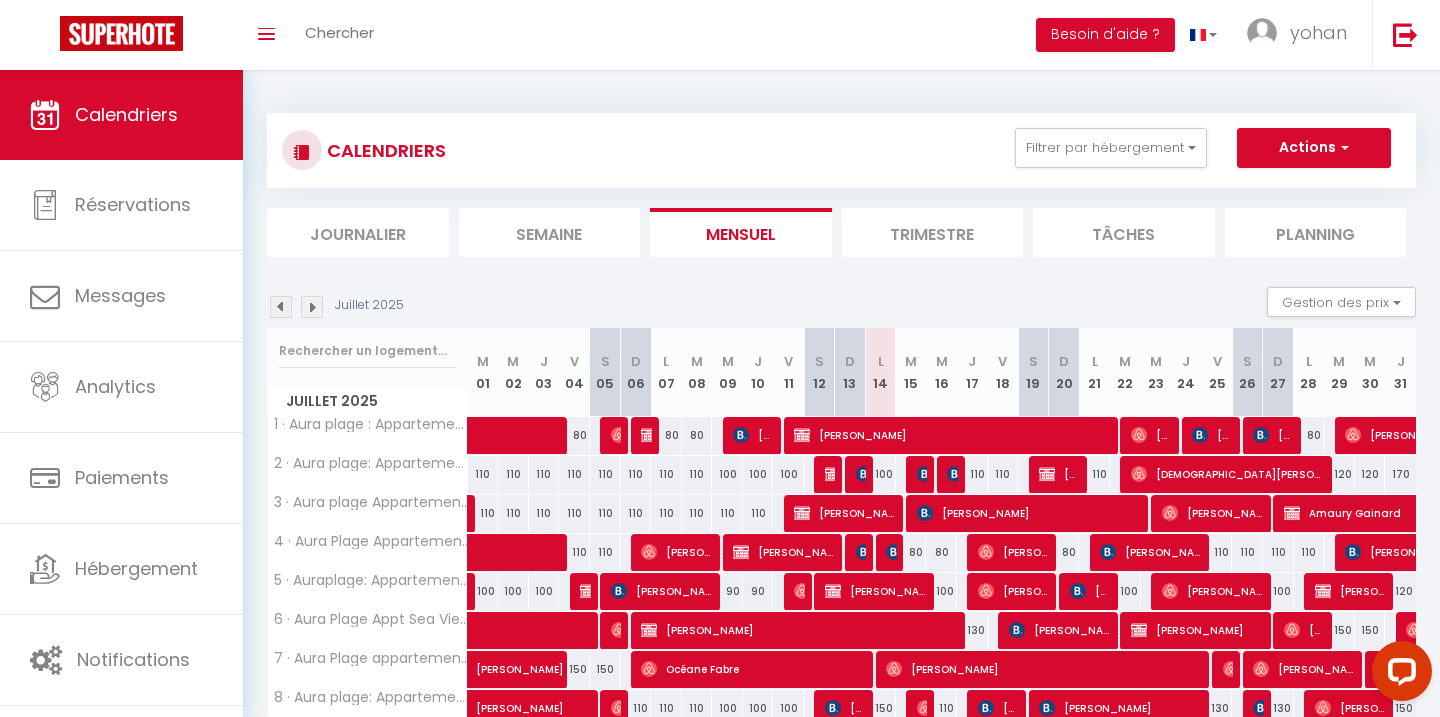 scroll, scrollTop: 0, scrollLeft: 0, axis: both 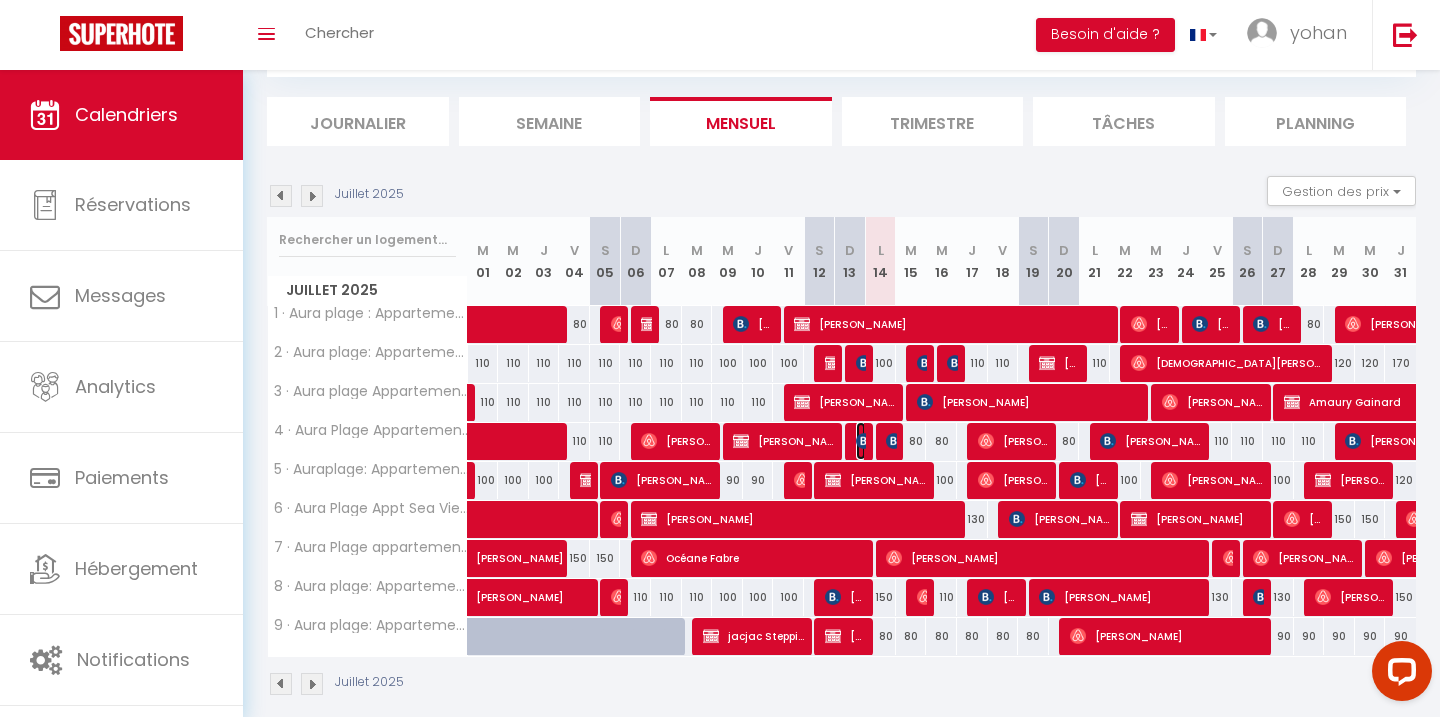 click at bounding box center (864, 441) 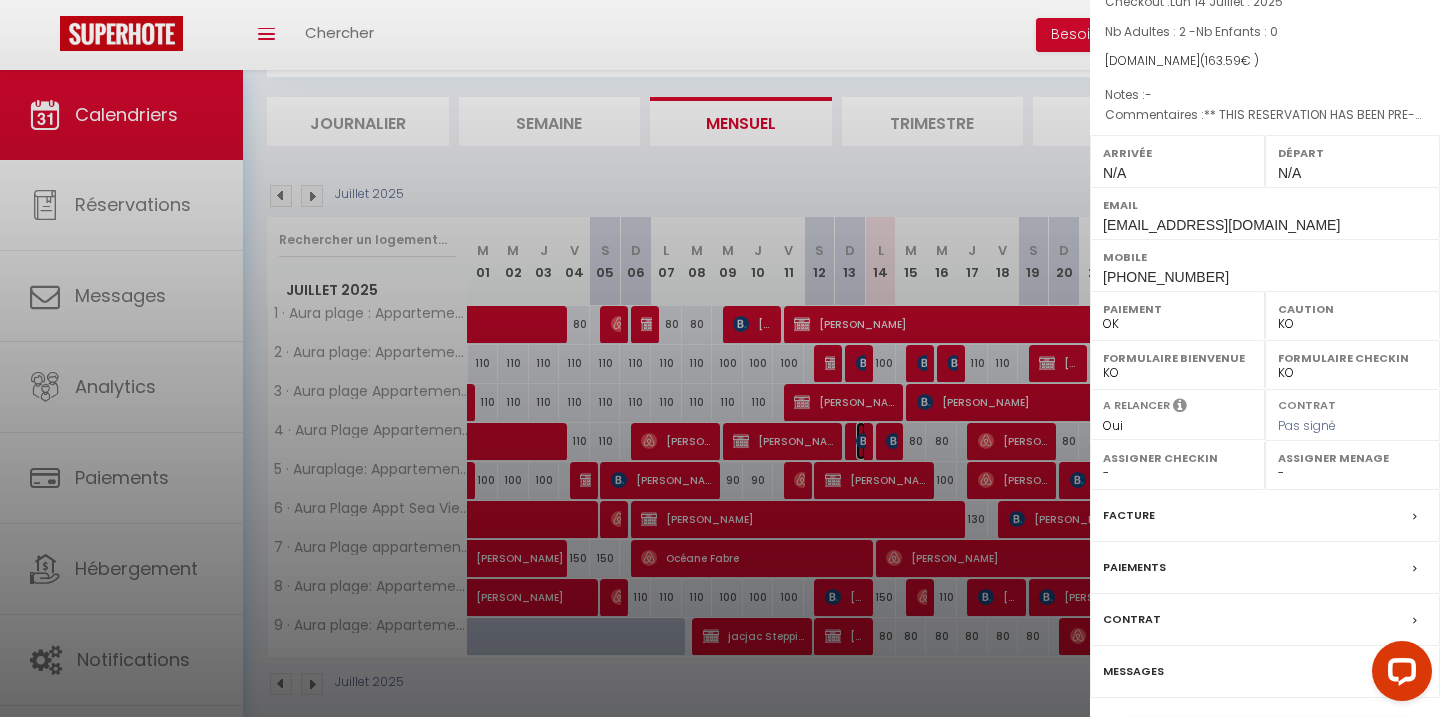 scroll, scrollTop: 247, scrollLeft: 0, axis: vertical 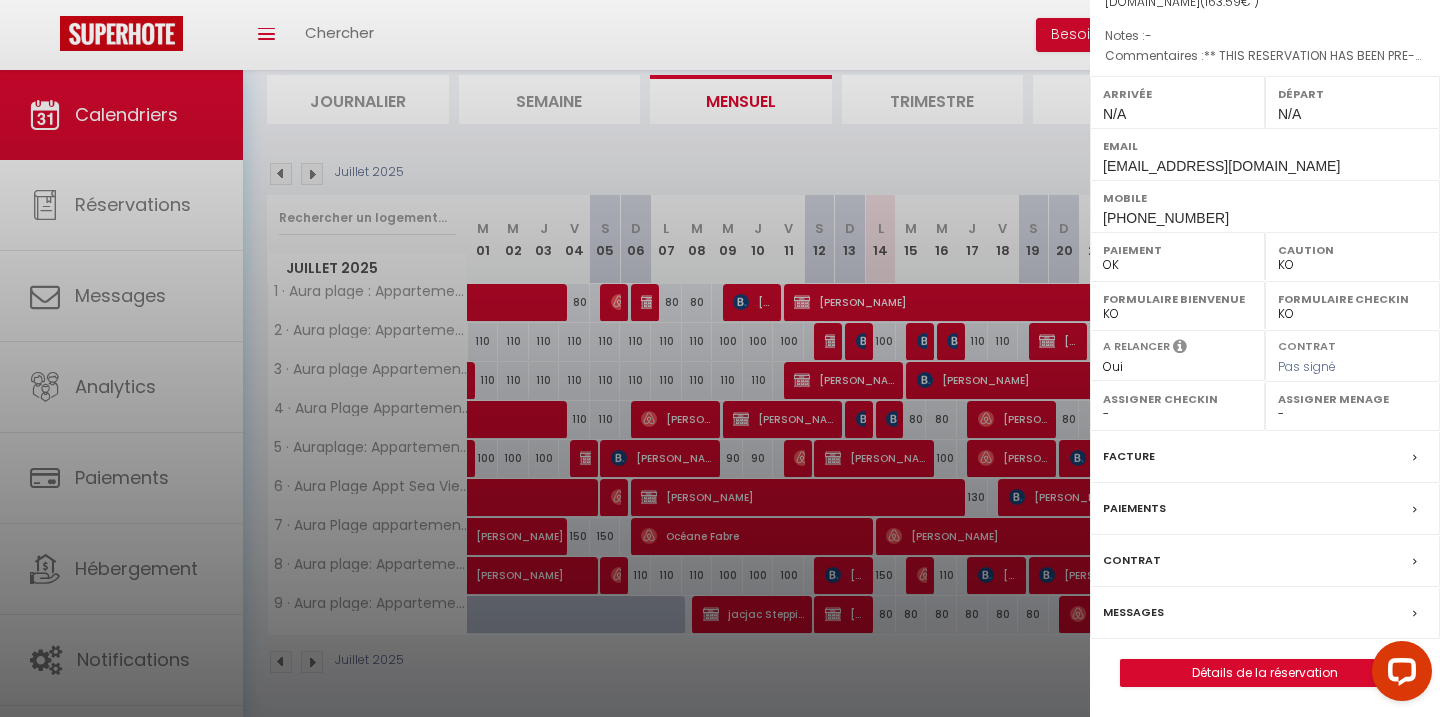 click at bounding box center (720, 358) 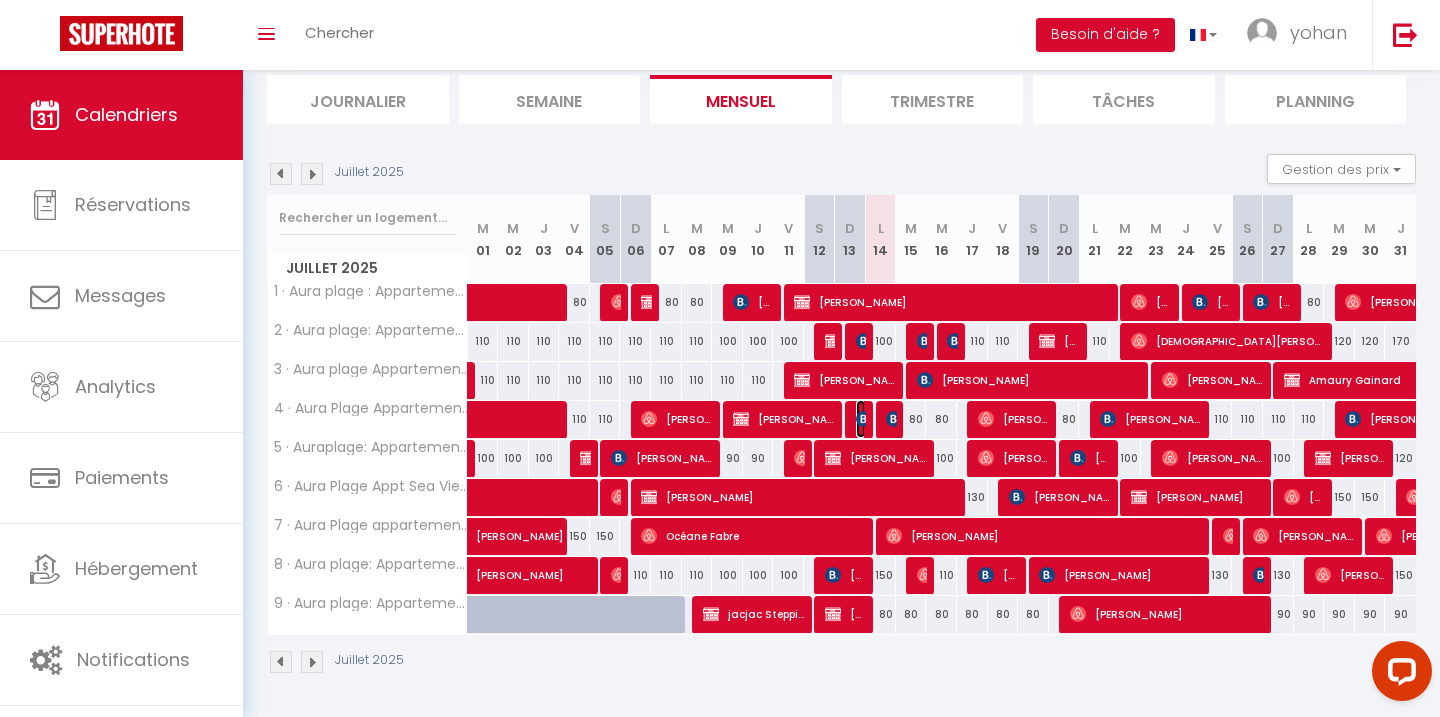 click at bounding box center [864, 419] 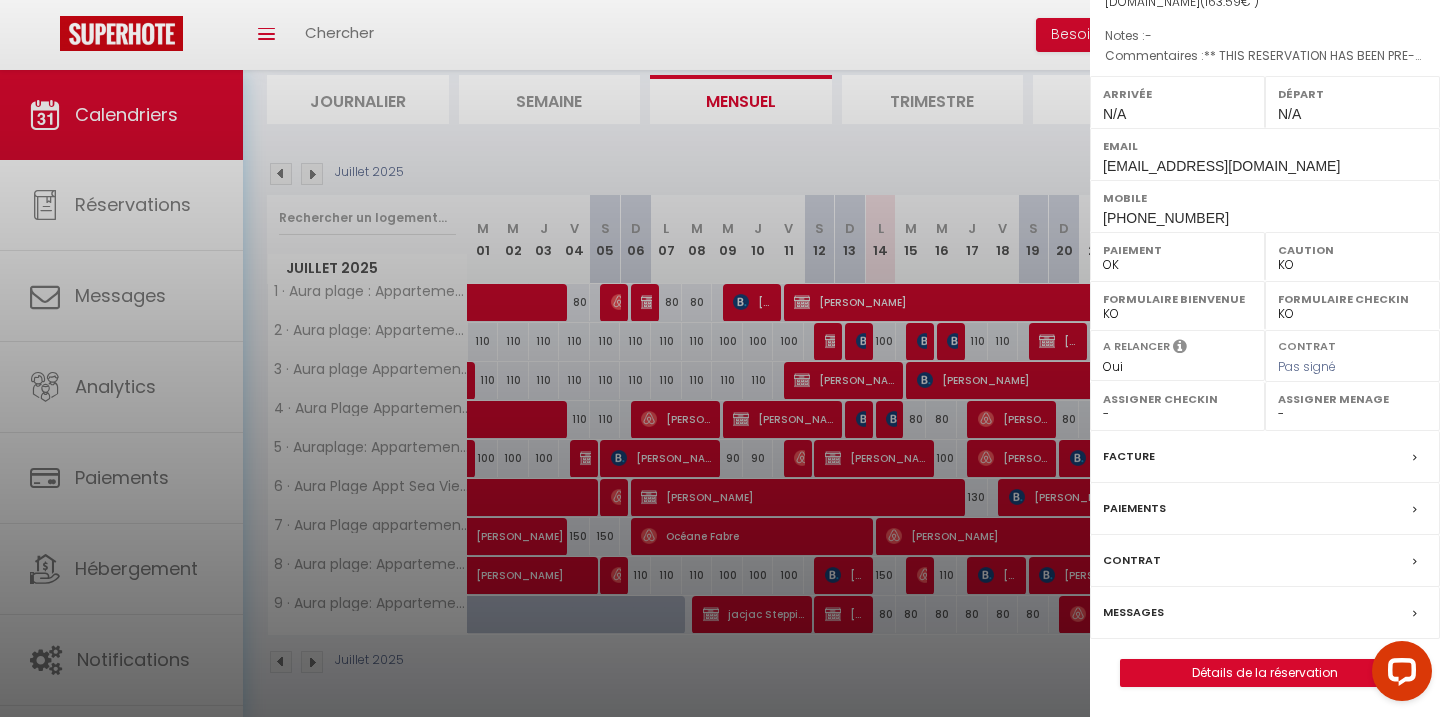 click on "Messages" at bounding box center [1133, 612] 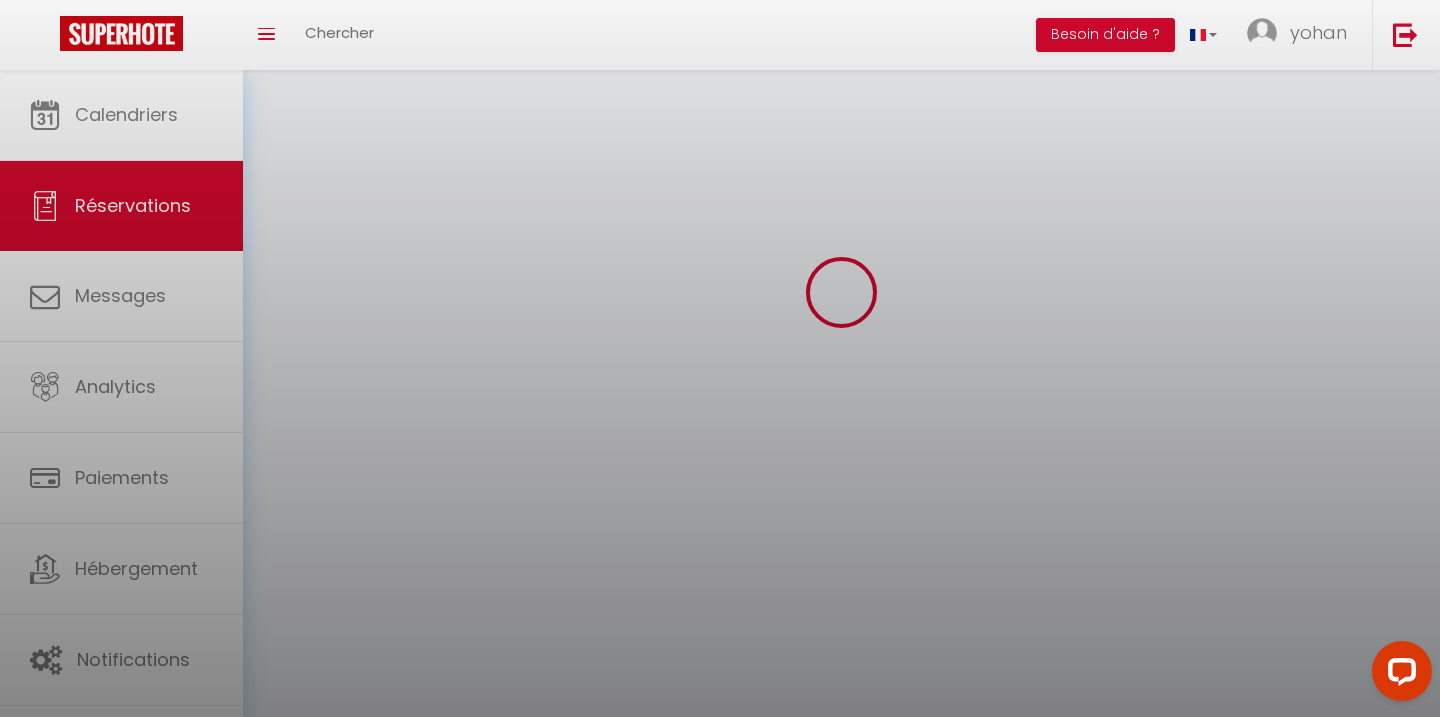 scroll, scrollTop: 0, scrollLeft: 0, axis: both 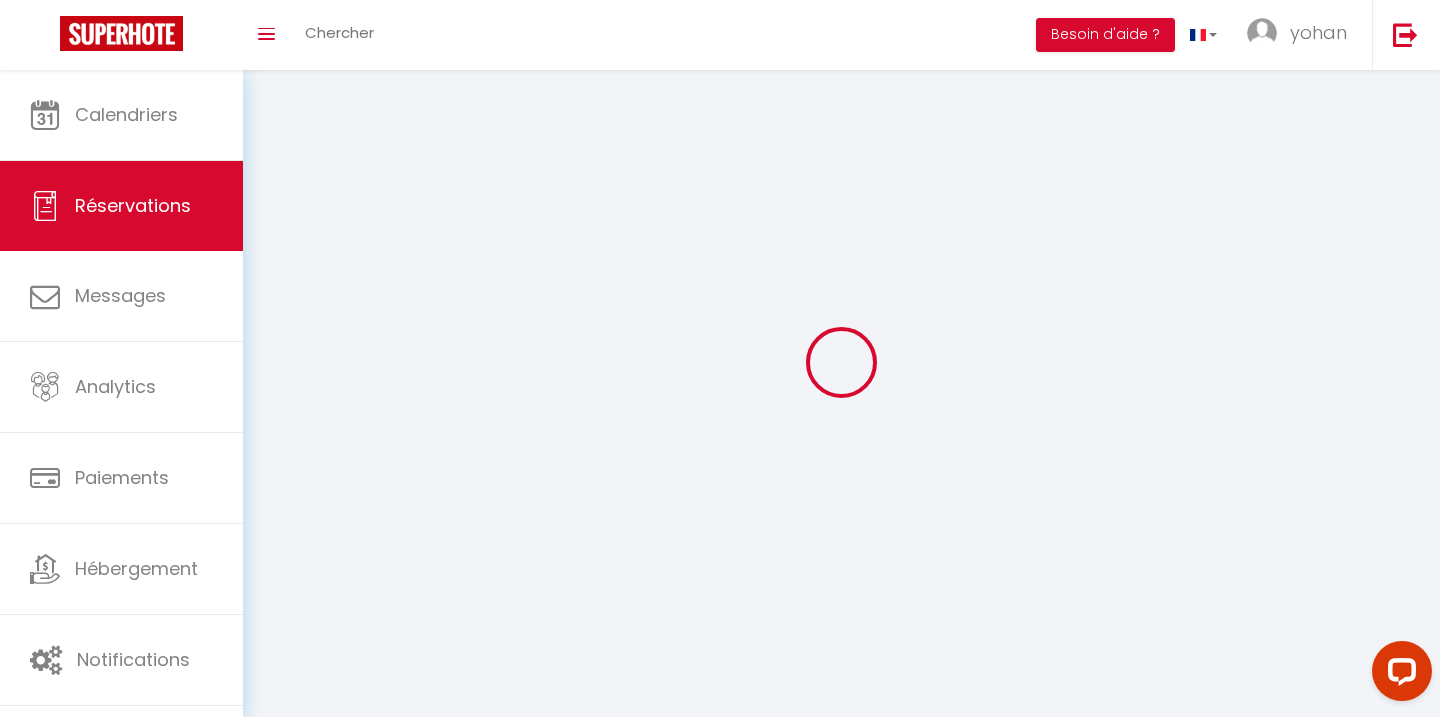 select 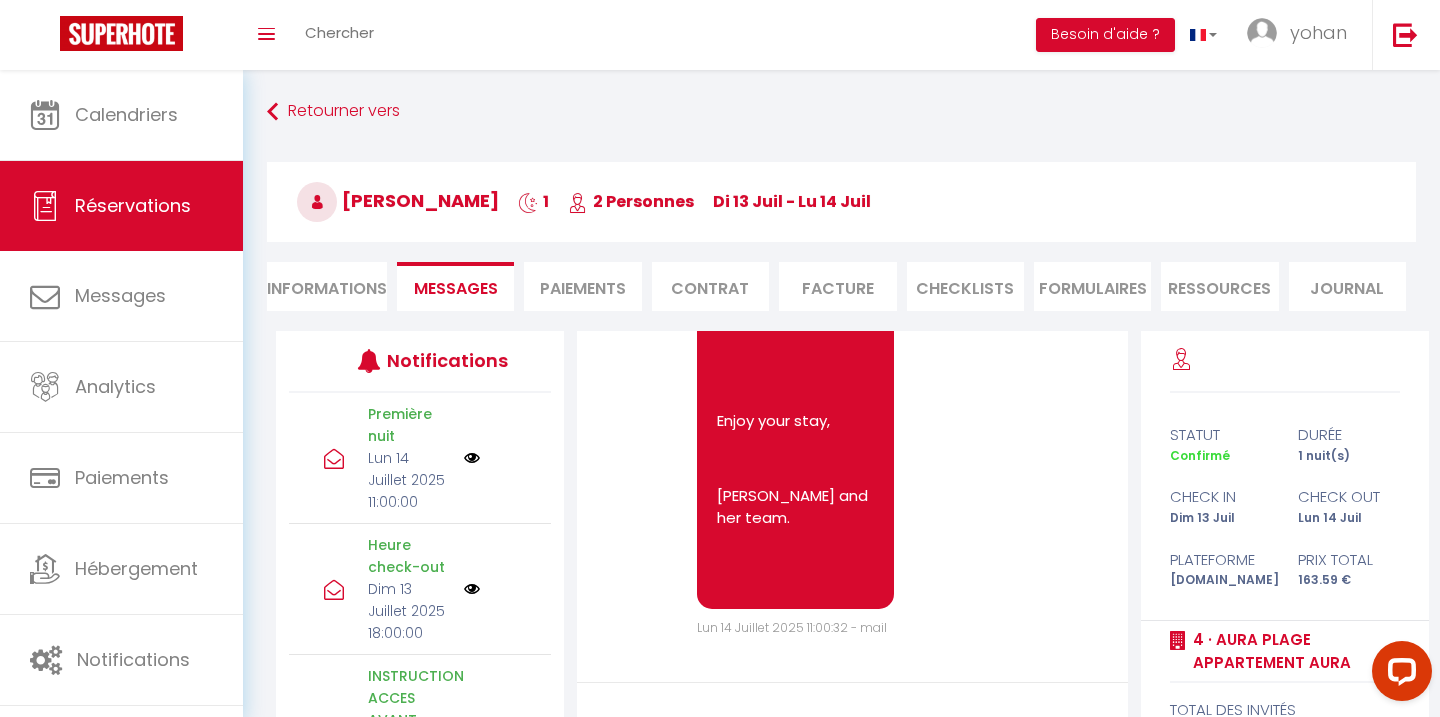 scroll, scrollTop: 7025, scrollLeft: 0, axis: vertical 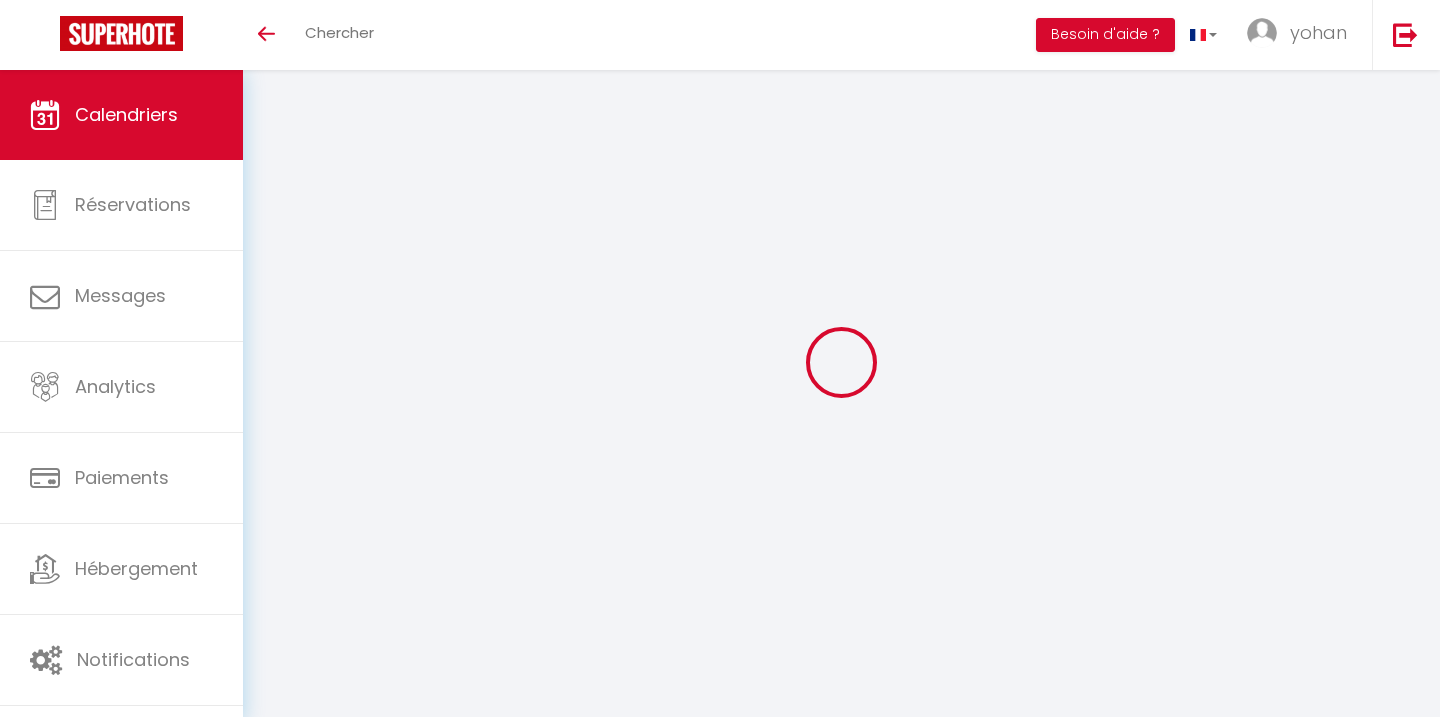 select 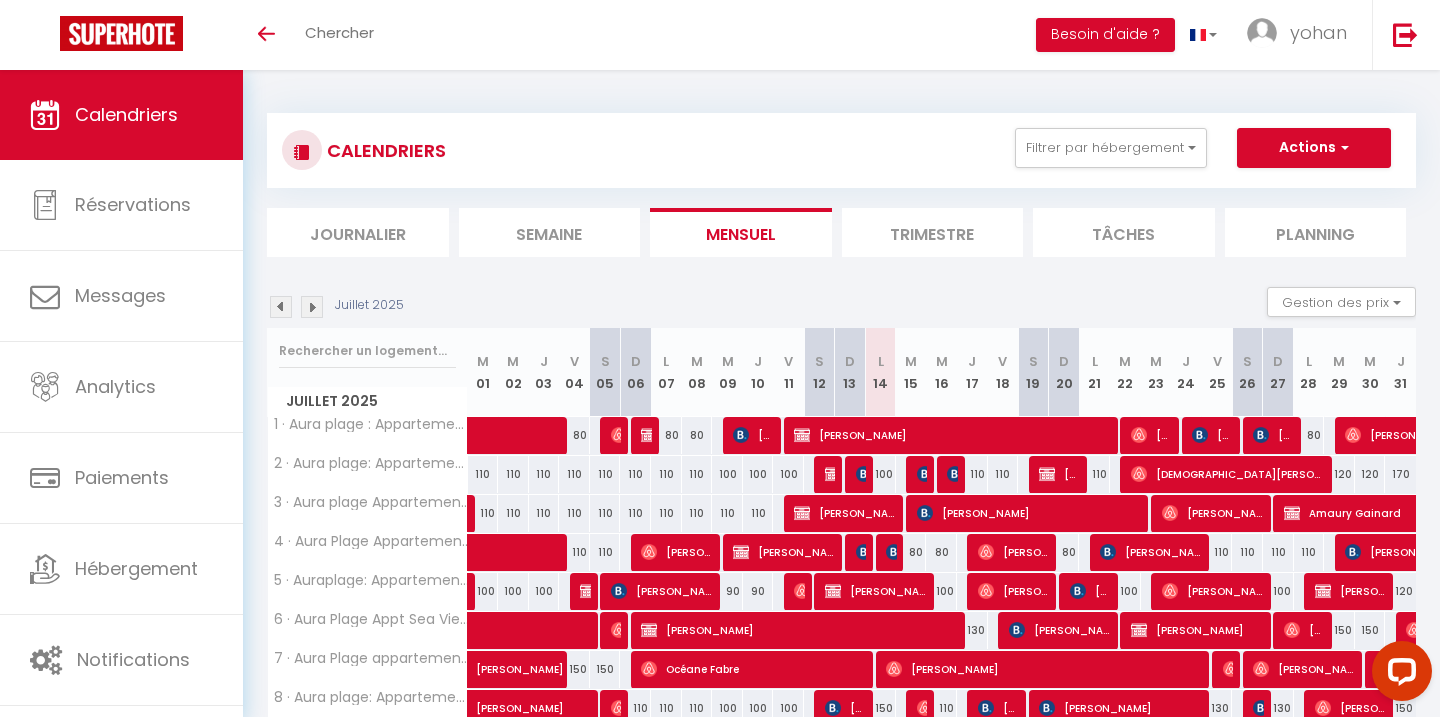 scroll, scrollTop: 0, scrollLeft: 0, axis: both 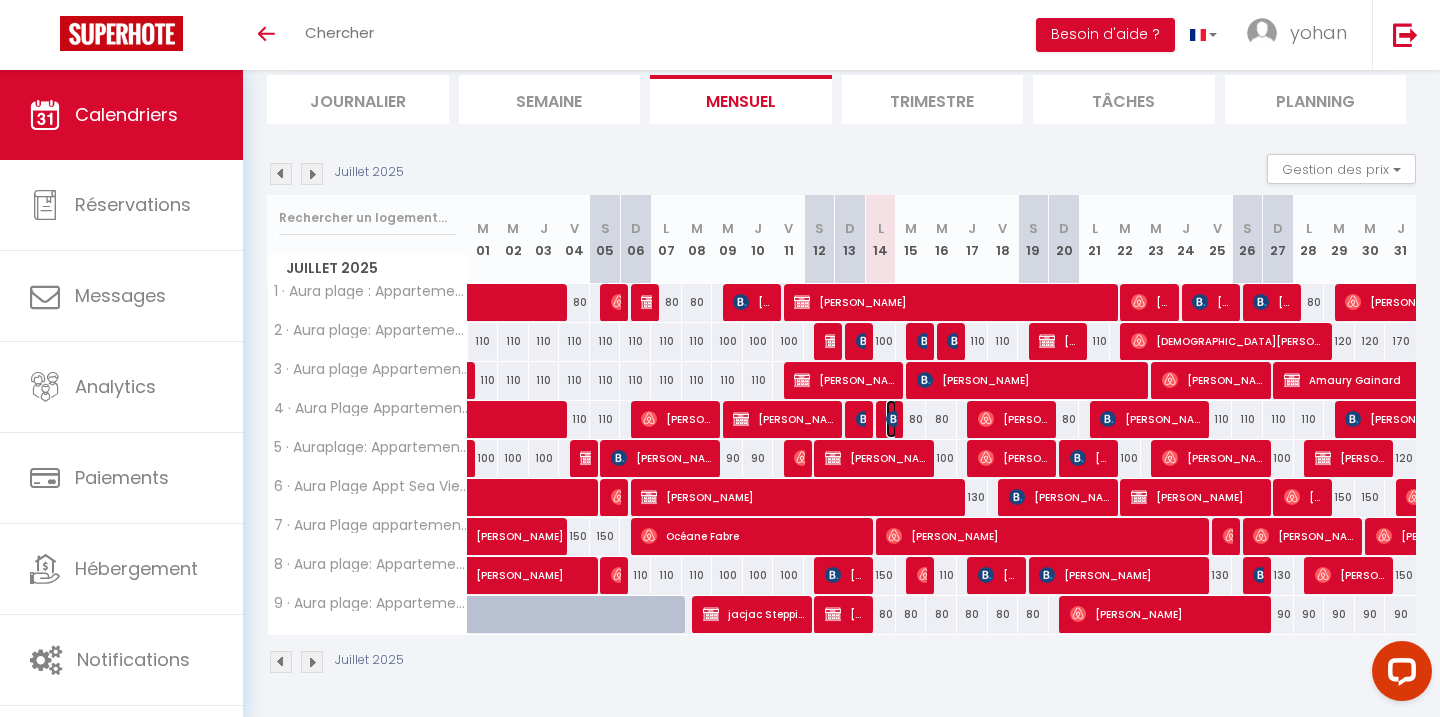 click at bounding box center [894, 419] 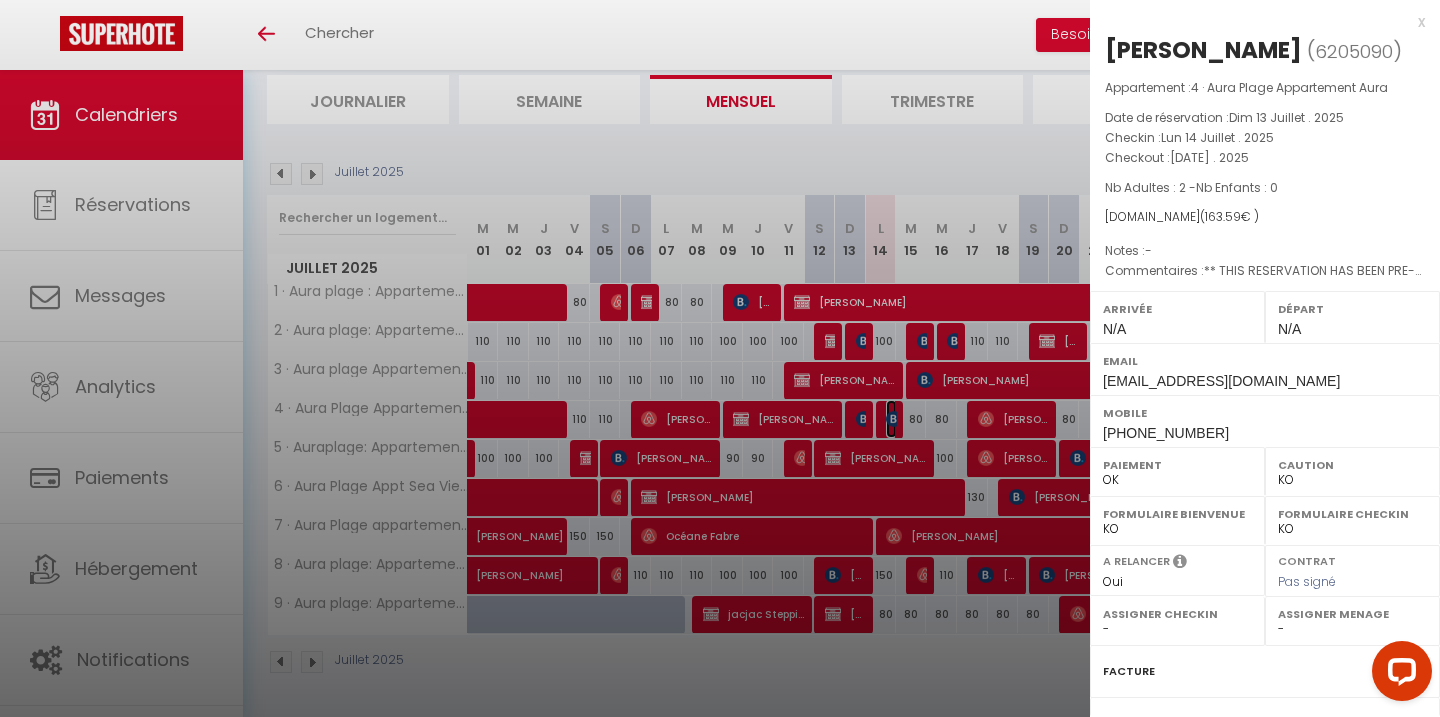 scroll, scrollTop: 215, scrollLeft: 0, axis: vertical 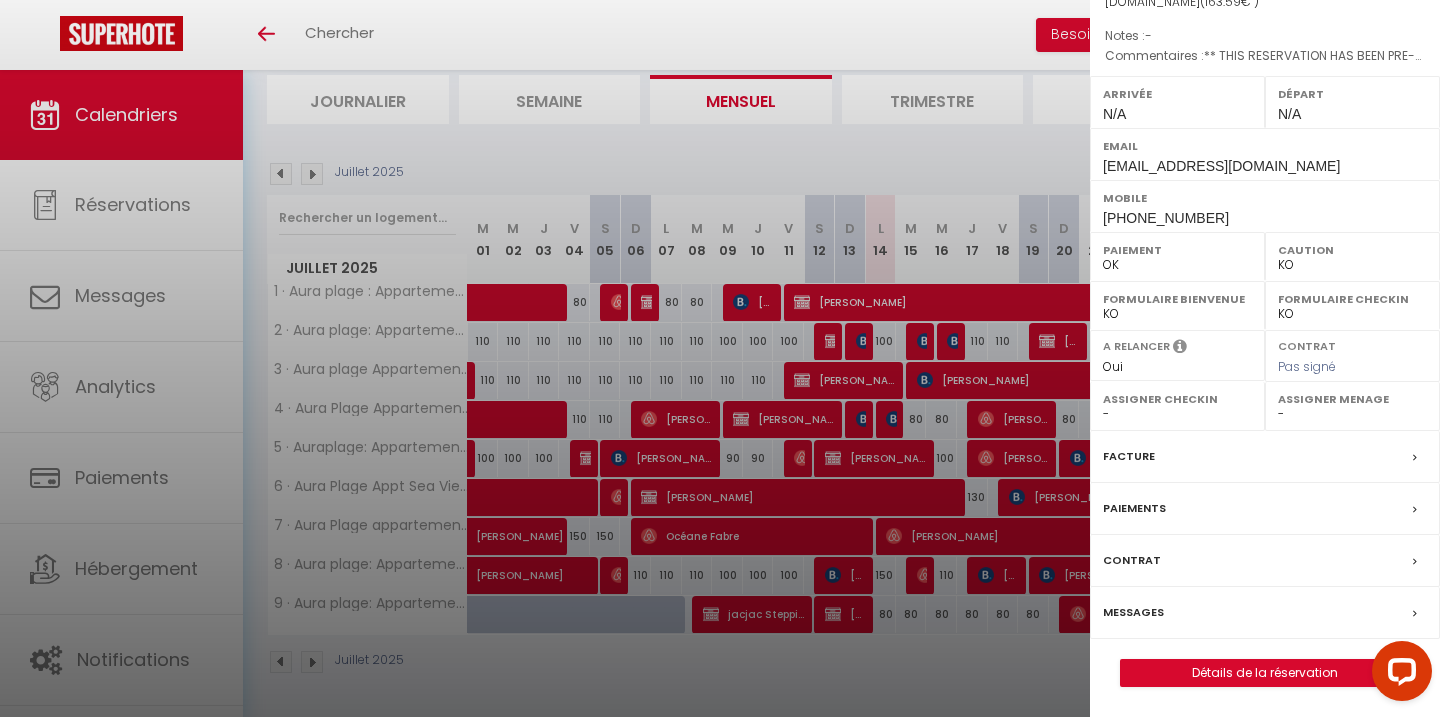 click on "Messages" at bounding box center (1133, 612) 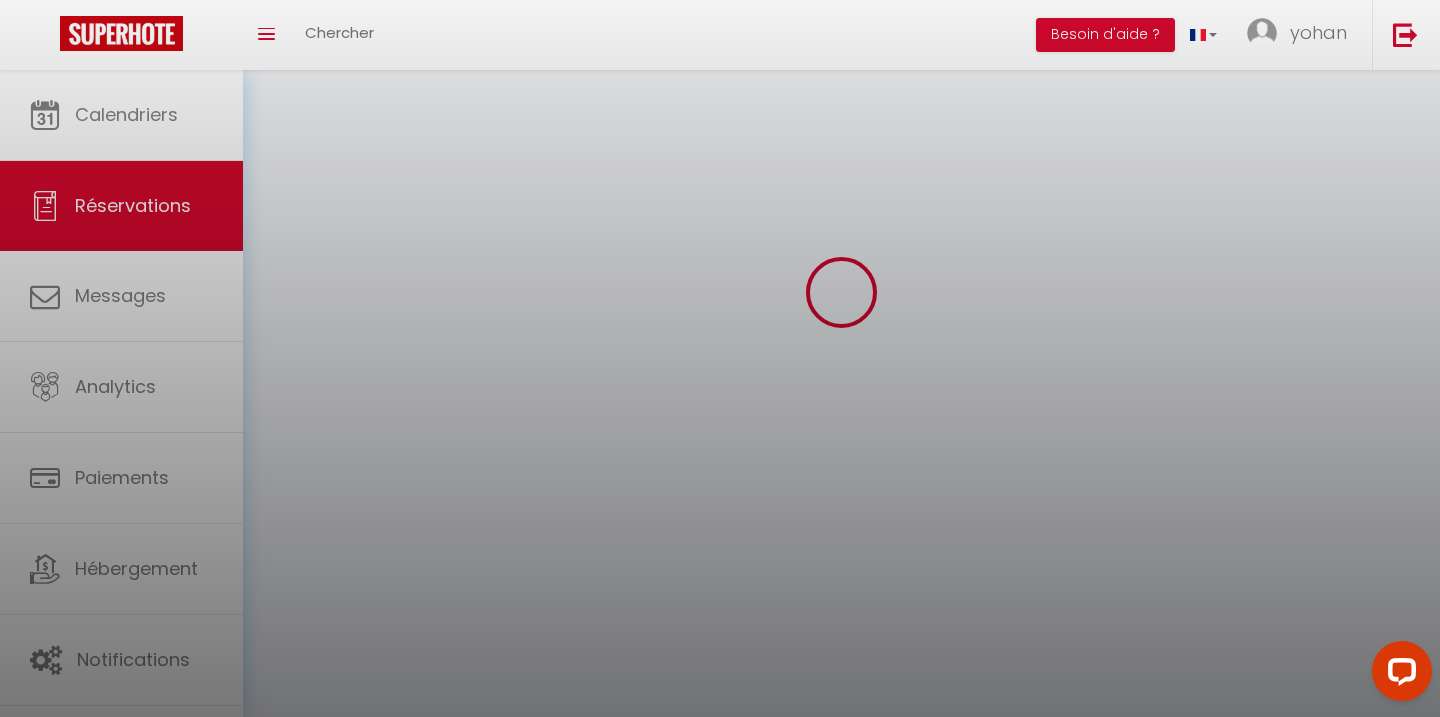 scroll, scrollTop: 0, scrollLeft: 0, axis: both 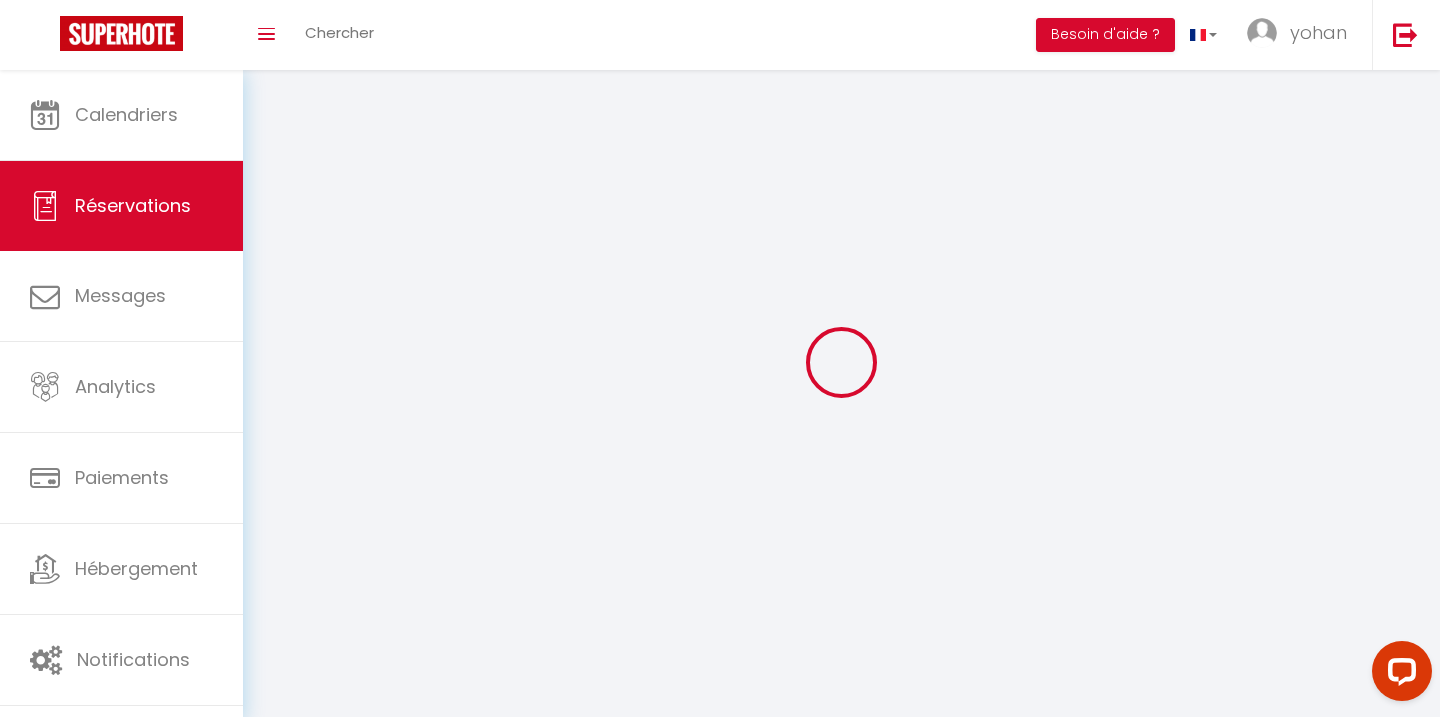 select 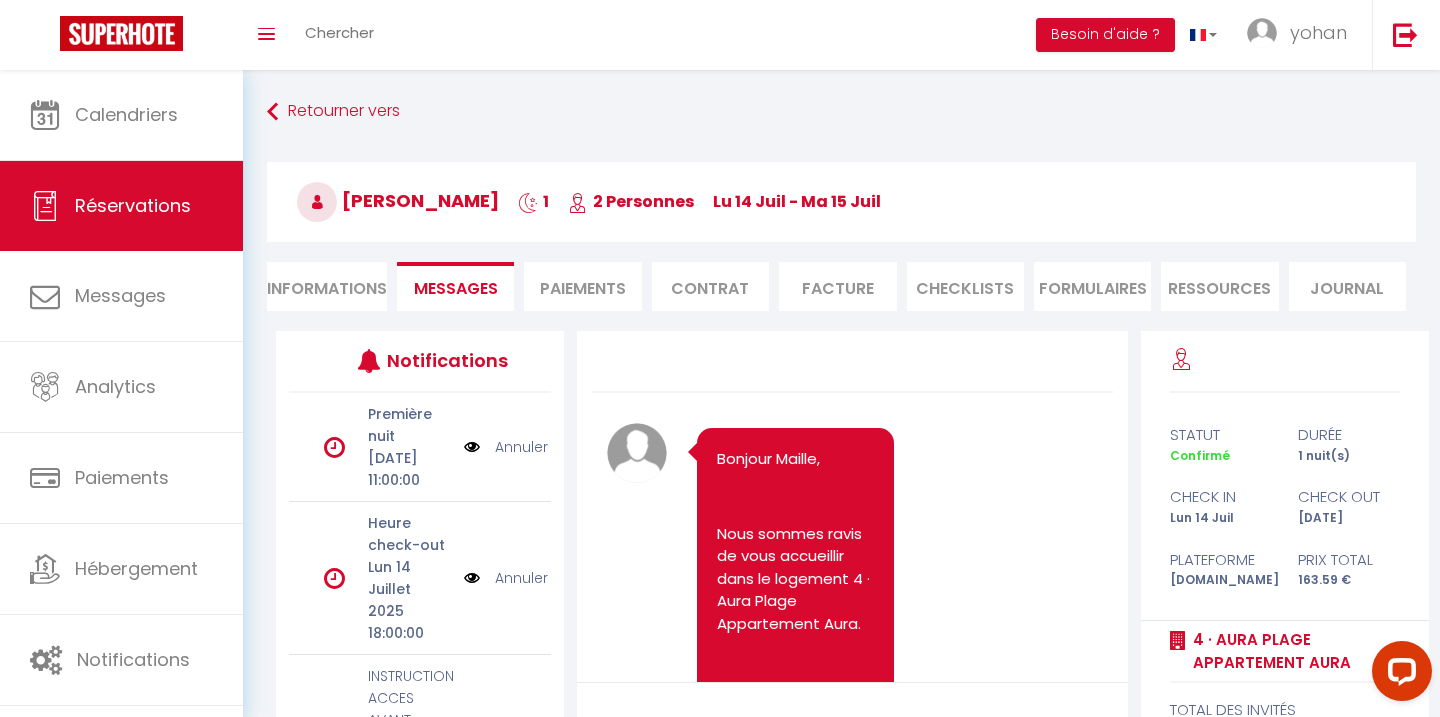 scroll, scrollTop: 3801, scrollLeft: 0, axis: vertical 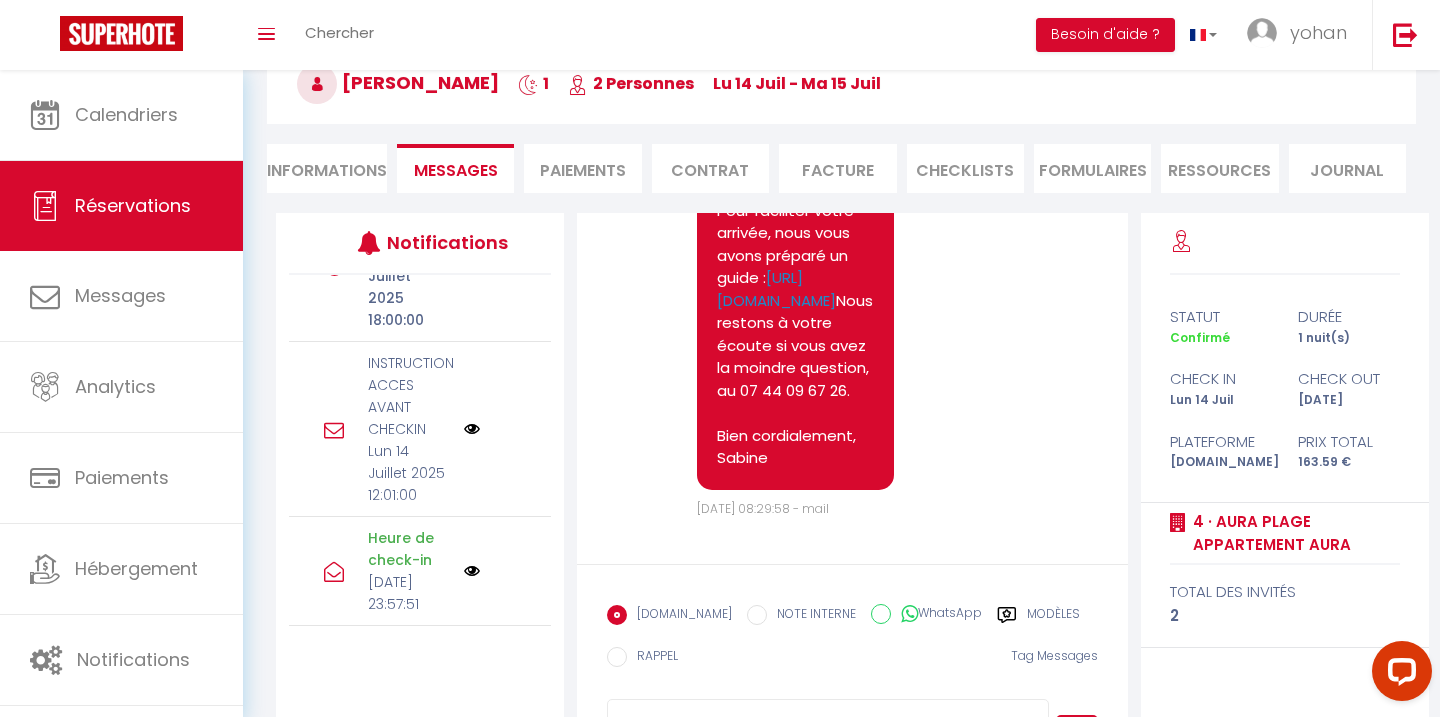 click at bounding box center (472, 429) 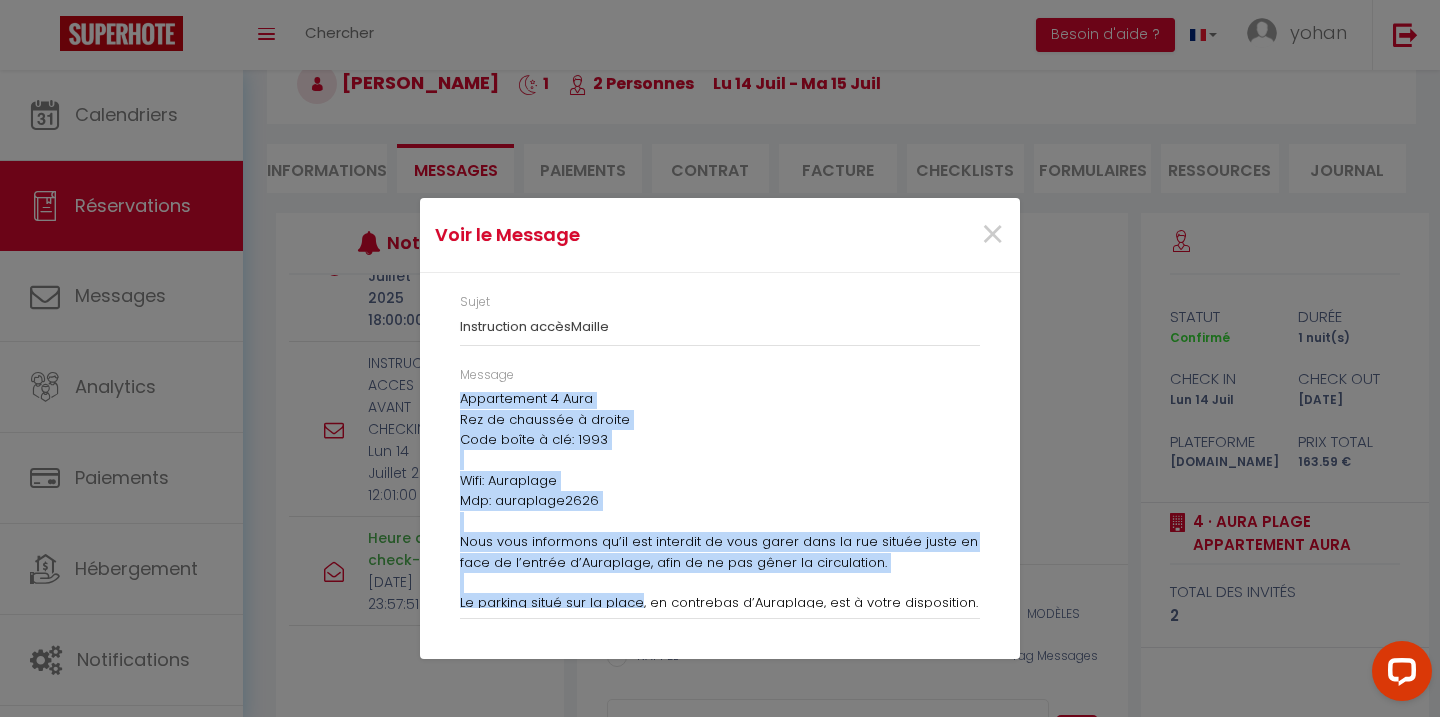 scroll, scrollTop: 253, scrollLeft: 0, axis: vertical 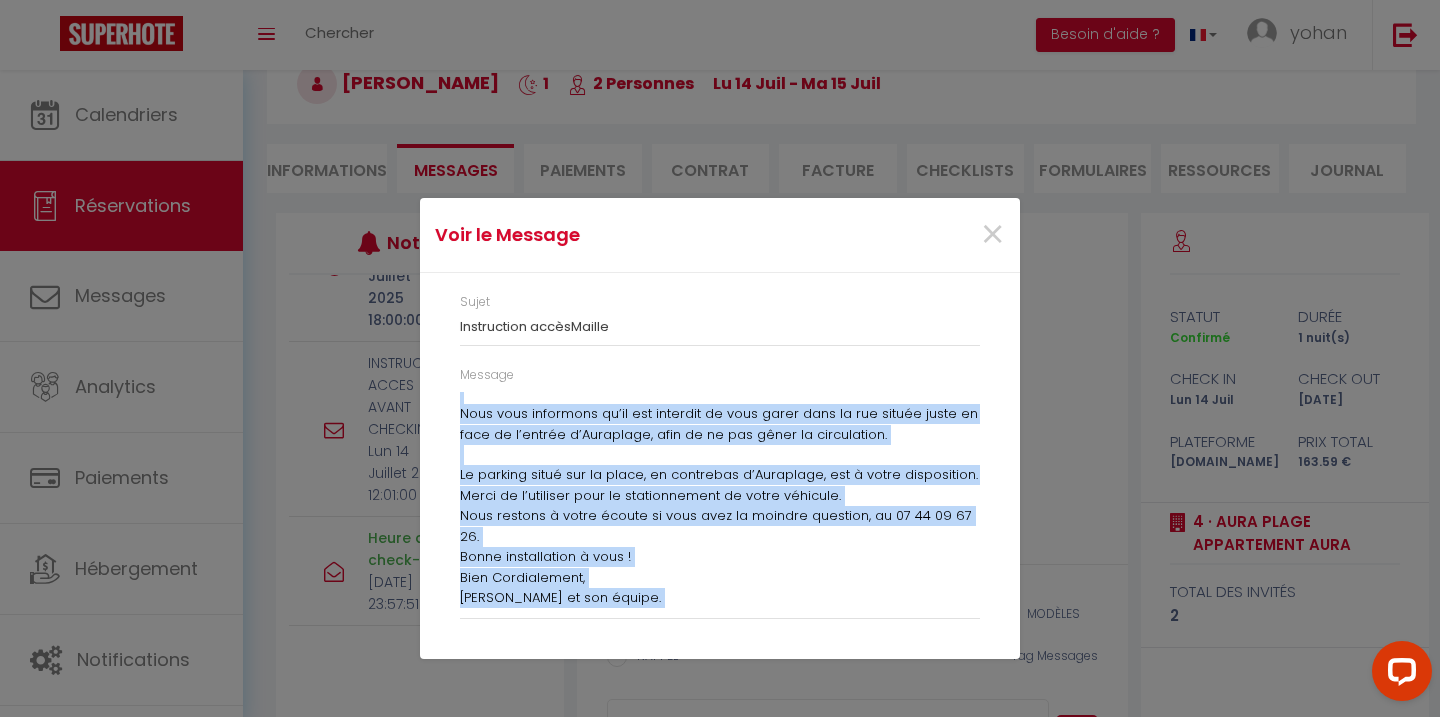 drag, startPoint x: 457, startPoint y: 397, endPoint x: 639, endPoint y: 640, distance: 303.60007 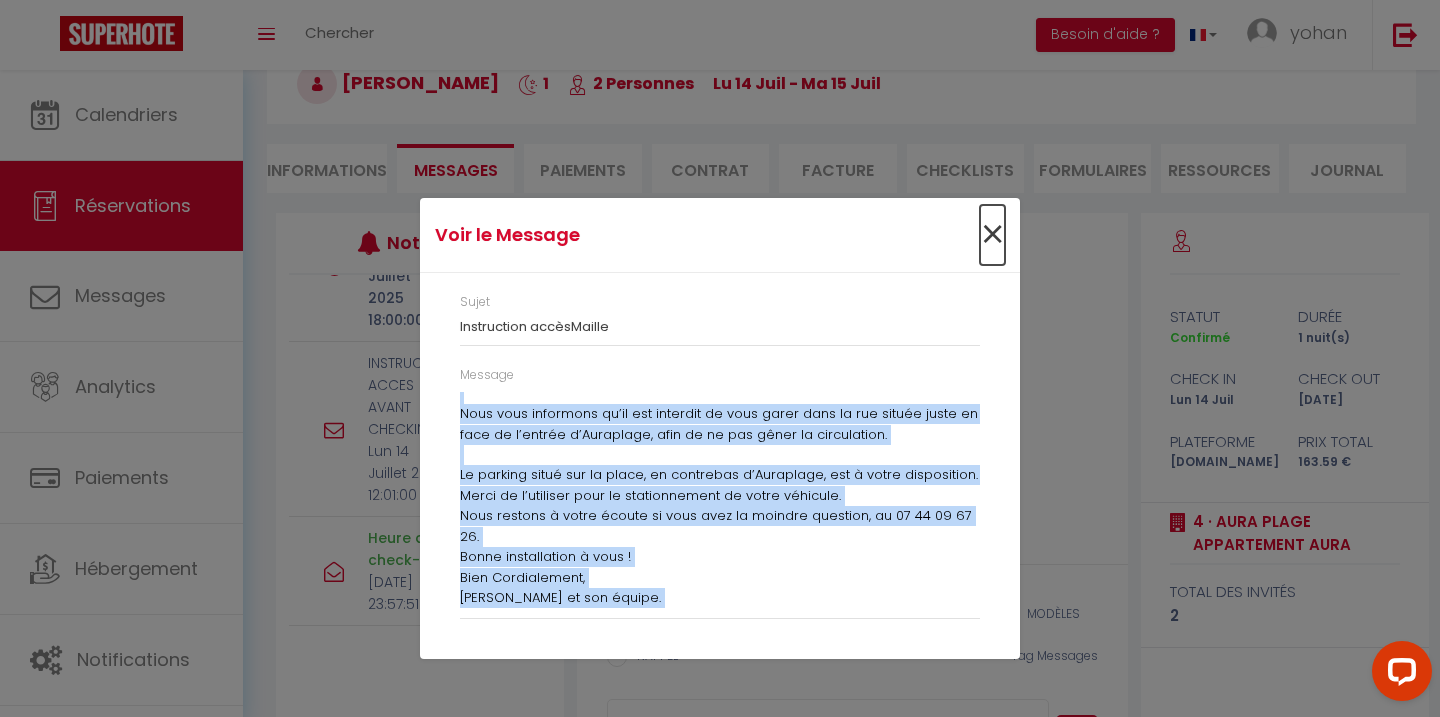 click on "×" at bounding box center (992, 235) 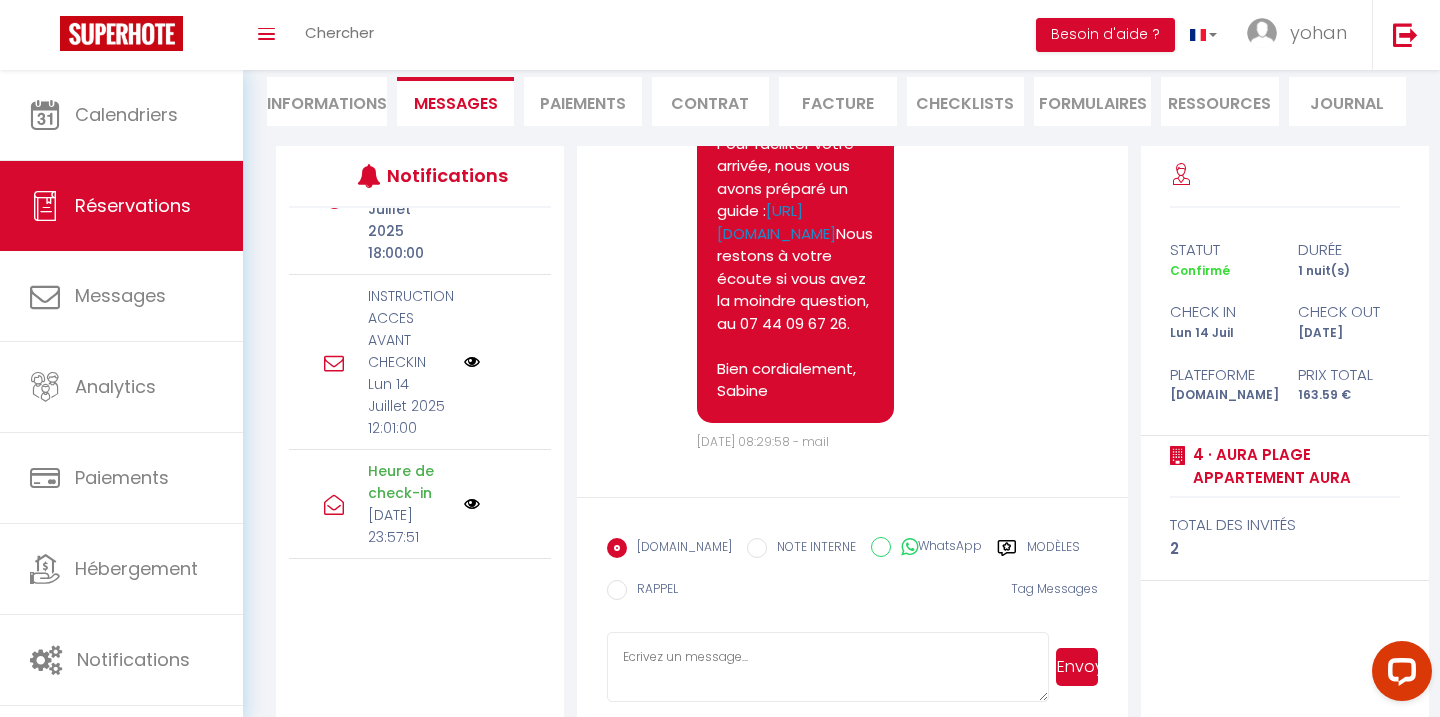 scroll, scrollTop: 209, scrollLeft: 0, axis: vertical 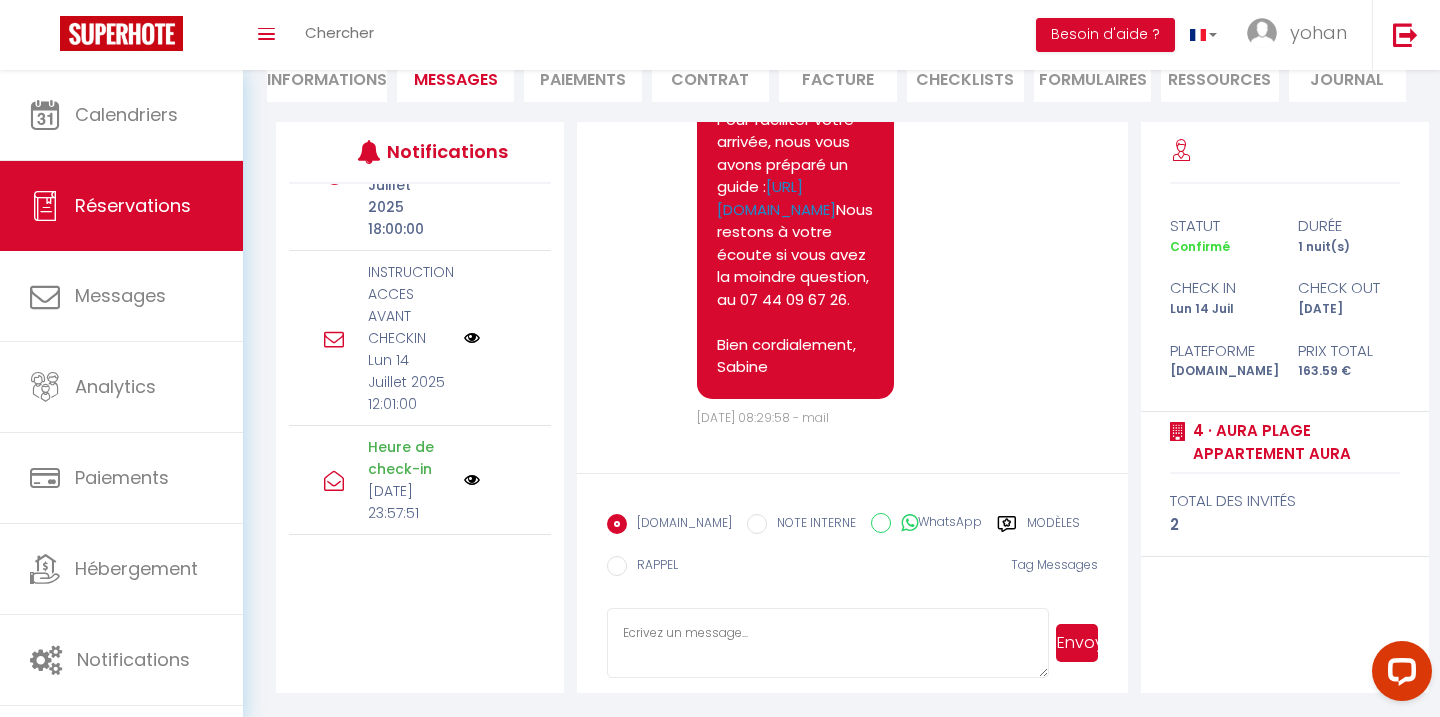 click at bounding box center [827, 643] 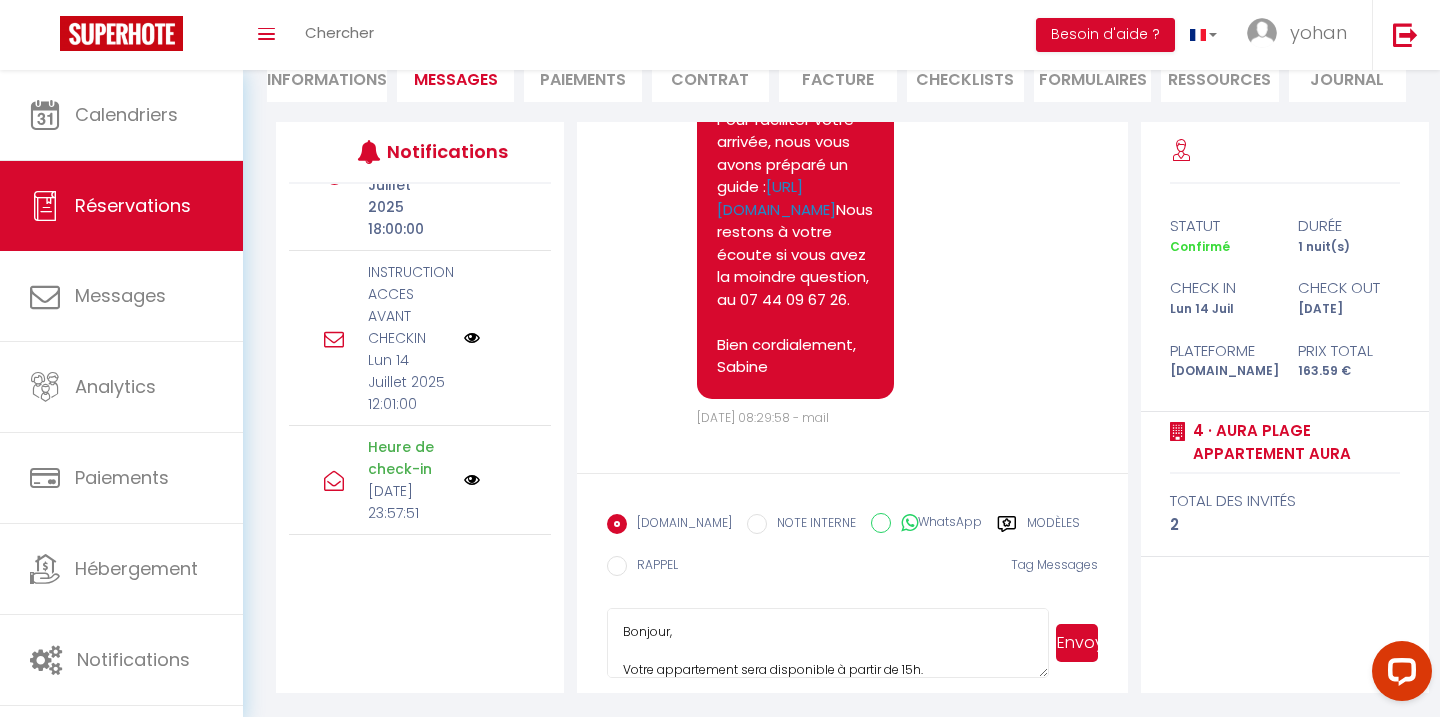 scroll, scrollTop: 0, scrollLeft: 0, axis: both 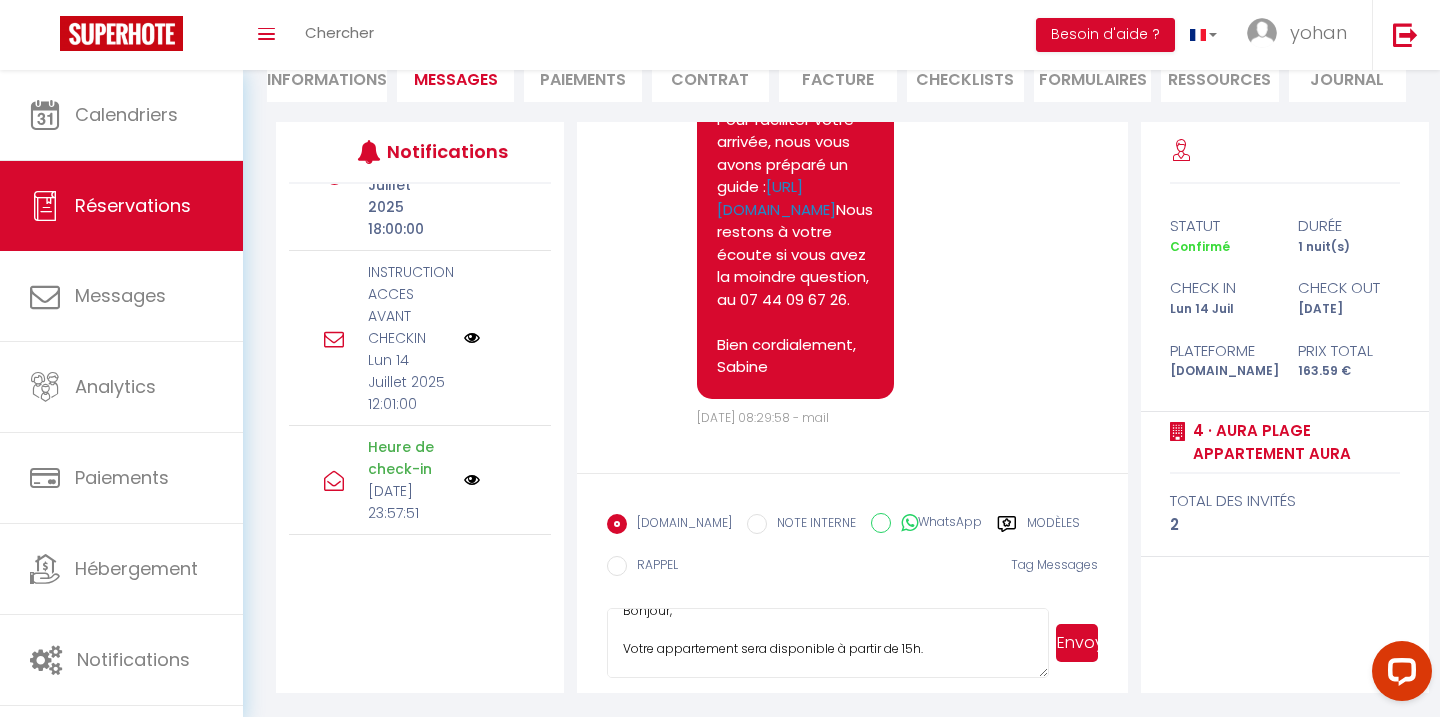 click on "Bonjour,
Votre appartement sera disponible à partir de 15h.
Voici les instructions d’accès pour accéder à votre logement:
Guide arrivée : https://urls.fr/UTWmLP
Code porte d’entrée: 1978
Appartement 4 Aura
Rez de chaussée à droite
Code boîte à clé: 1993
Wifi: Auraplage
Mdp: auraplage2626
Nous vous informons qu’il est interdit de vous garer dans la rue située juste en face de l’entrée d’Auraplage, afin de ne pas gêner la circulation.
Le parking situé sur la place, en contrebas d’Auraplage, est à votre disposition. Merci de l’utiliser pour le stationnement de votre véhicule.
Nous restons à votre écoute si vous avez la moindre question, au 07 44 09 67 26.
Bonne installation à vous !
Bien Cordialement,
Sabine et son équipe." at bounding box center [827, 643] 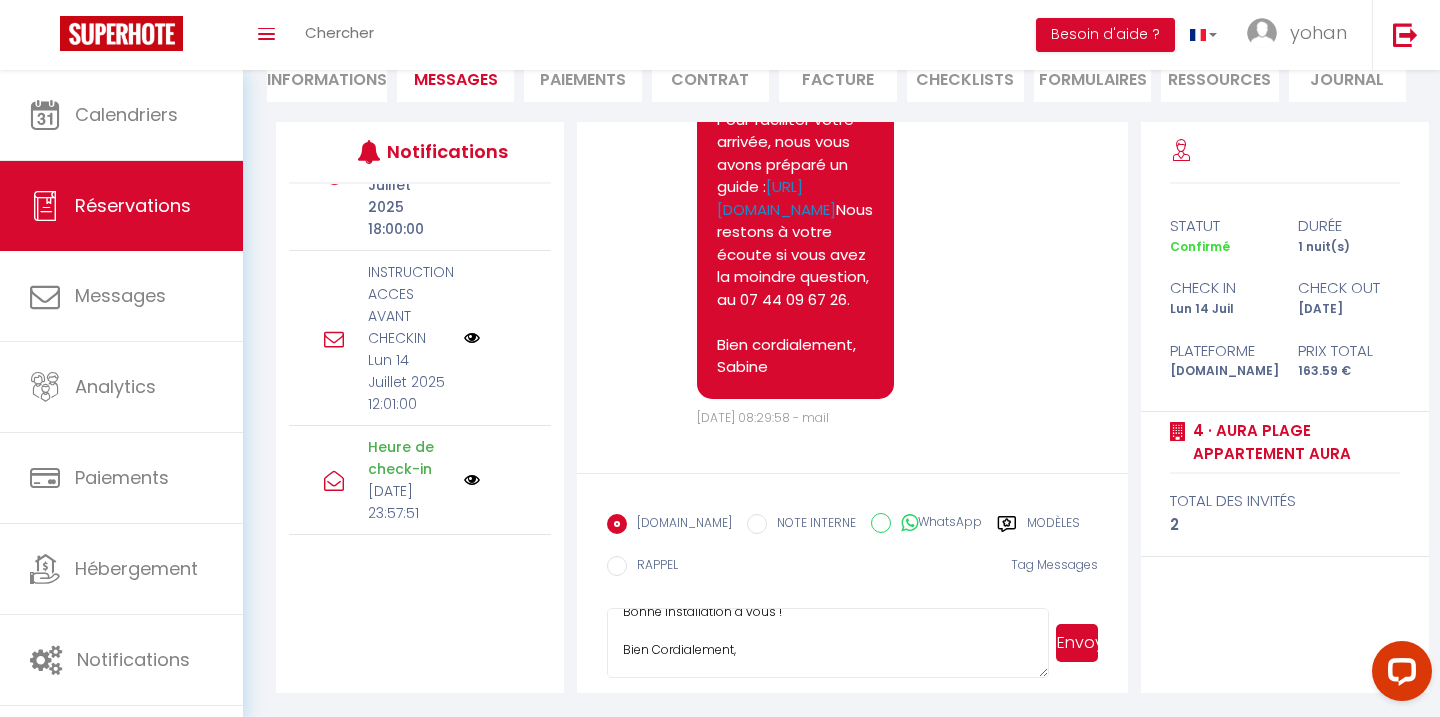 scroll, scrollTop: 251, scrollLeft: 0, axis: vertical 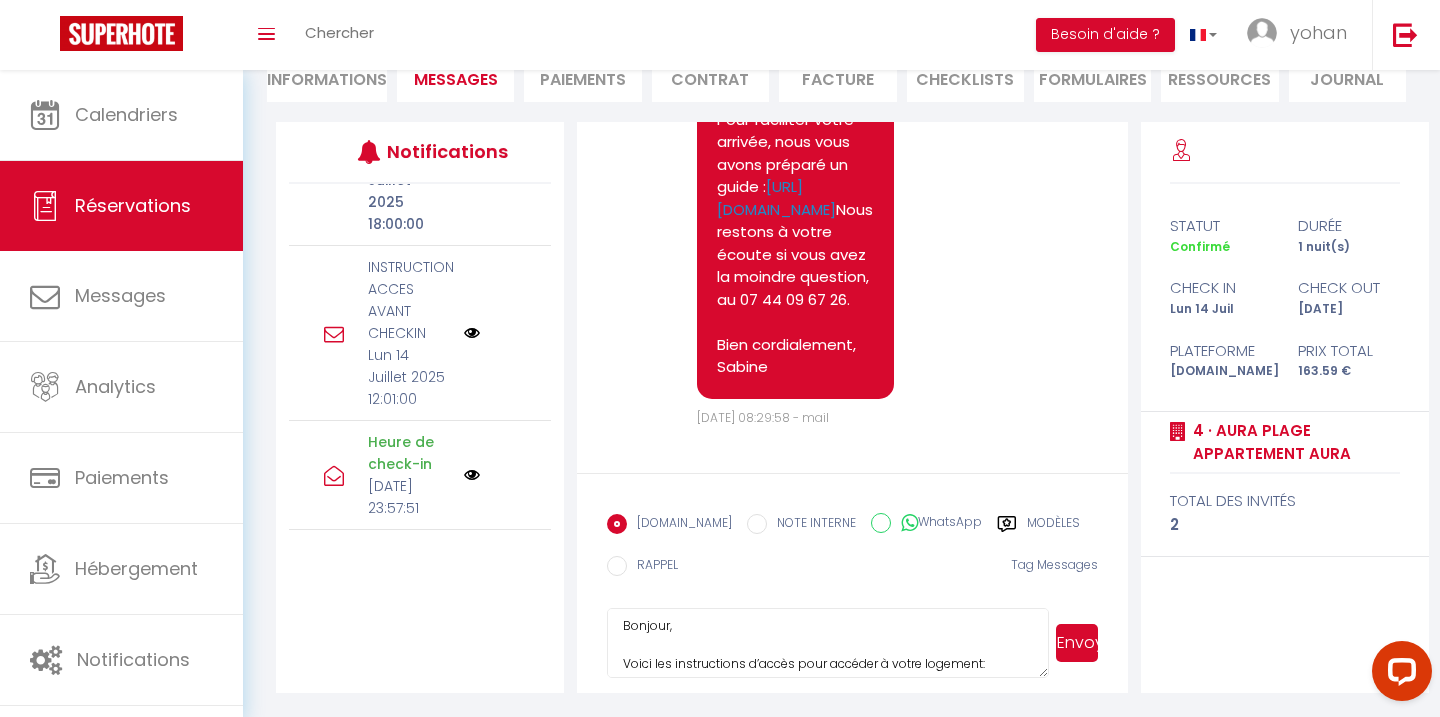 click at bounding box center [472, 333] 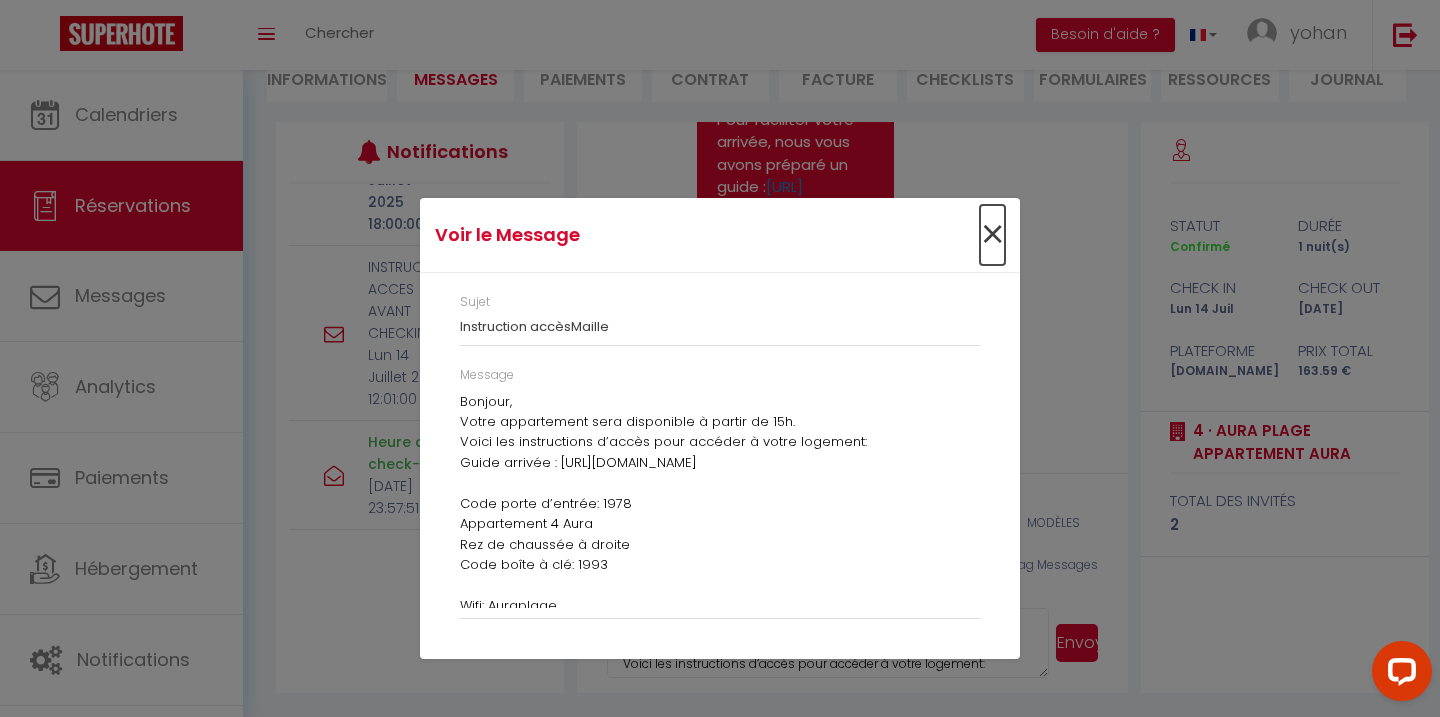 click on "×" at bounding box center [992, 235] 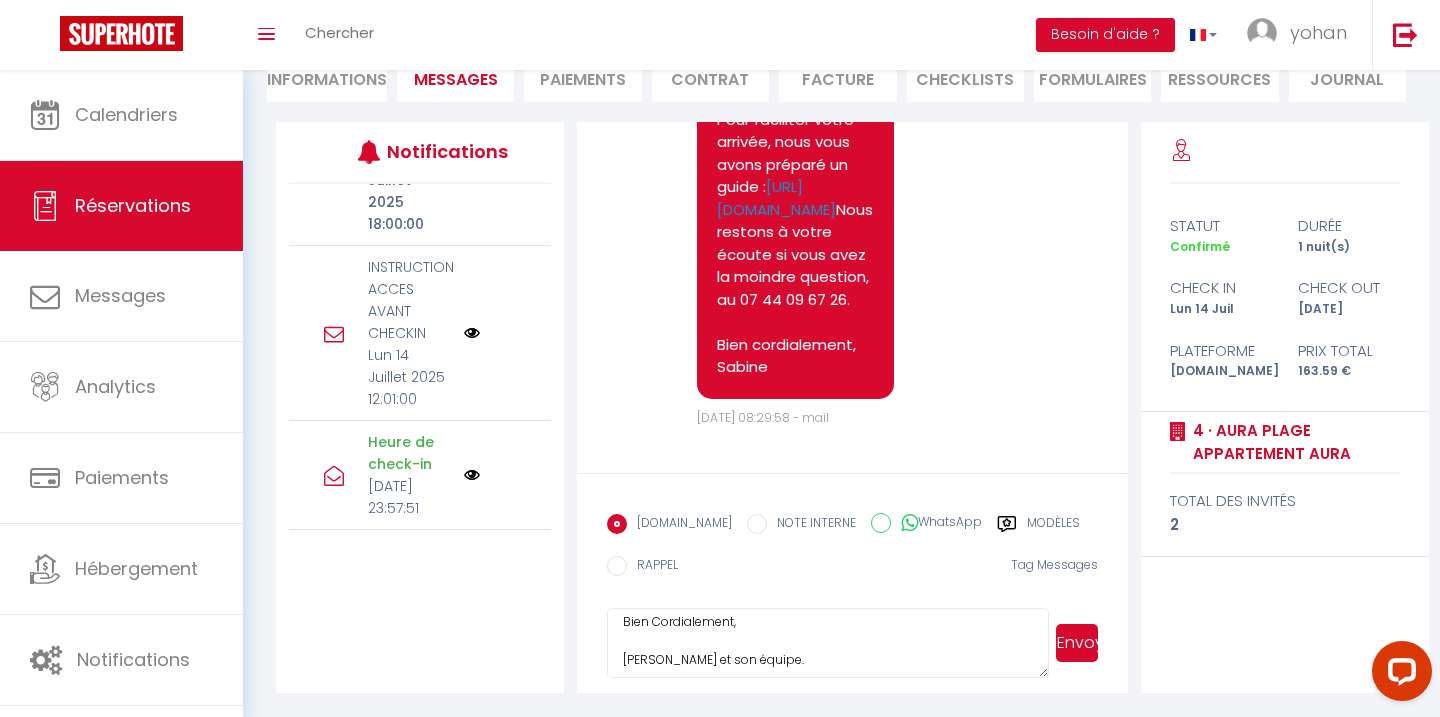 scroll, scrollTop: 399, scrollLeft: 0, axis: vertical 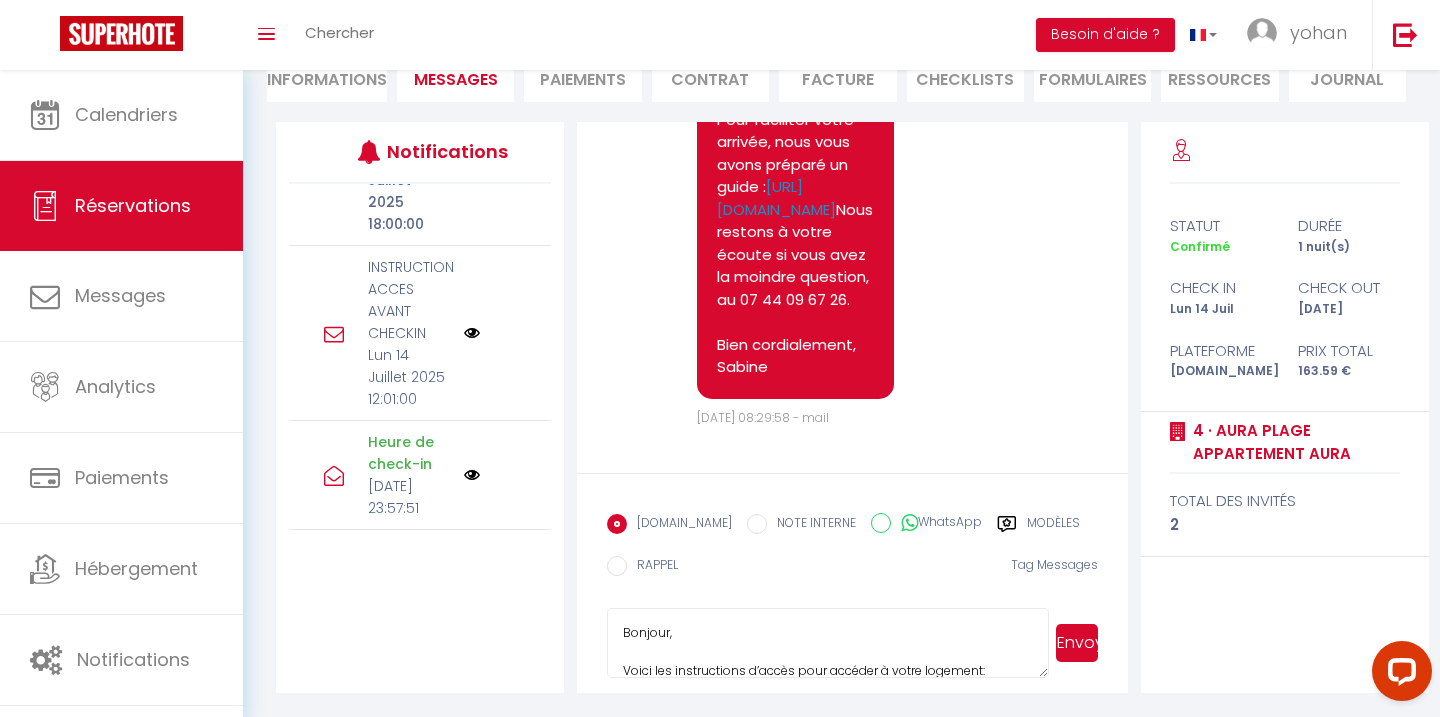 click on "Bonjour,
Voici les instructions d’accès pour accéder à votre logement:
Guide arrivée : https://urls.fr/UTWmLP
Code porte d’entrée: 1978
Appartement 4 Aura
Rez de chaussée à droite
Code boîte à clé: 1993
Wifi: Auraplage
Mdp: auraplage2626
Nous vous informons qu’il est interdit de vous garer dans la rue située juste en face de l’entrée d’Auraplage, afin de ne pas gêner la circulation.
Le parking situé sur la place, en contrebas d’Auraplage, est à votre disposition. Merci de l’utiliser pour le stationnement de votre véhicule.
Nous restons à votre écoute si vous avez la moindre question, au 07 44 09 67 26.
Bonne installation à vous !
Bien Cordialement,
Sabine et son équipe." at bounding box center (827, 643) 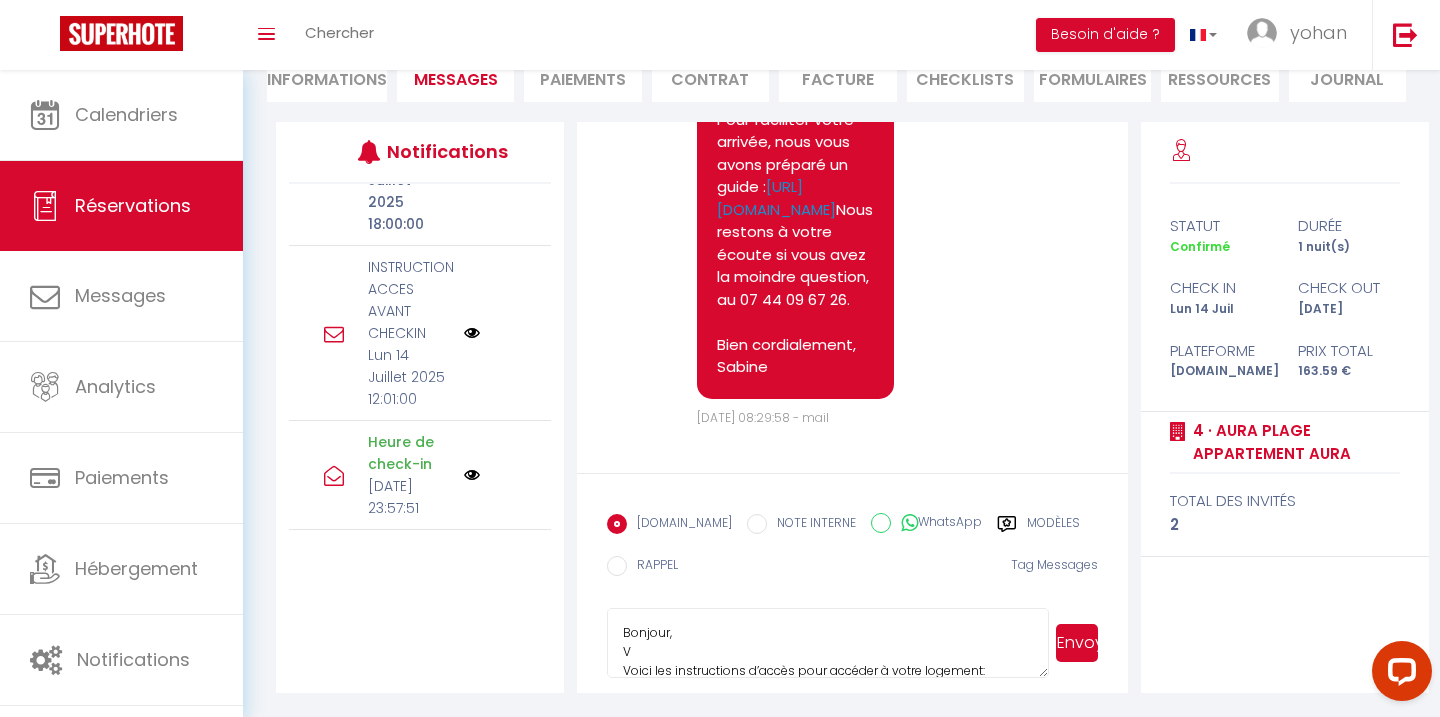 type on "Bonjour,
Voici les instructions d’accès pour accéder à votre logement:
Guide arrivée : https://urls.fr/UTWmLP
Code porte d’entrée: 1978
Appartement 4 Aura
Rez de chaussée à droite
Code boîte à clé: 1993
Wifi: Auraplage
Mdp: auraplage2626
Nous vous informons qu’il est interdit de vous garer dans la rue située juste en face de l’entrée d’Auraplage, afin de ne pas gêner la circulation.
Le parking situé sur la place, en contrebas d’Auraplage, est à votre disposition. Merci de l’utiliser pour le stationnement de votre véhicule.
Nous restons à votre écoute si vous avez la moindre question, au 07 44 09 67 26.
Bonne installation à vous !
Bien Cordialement,
Sabine et son équipe." 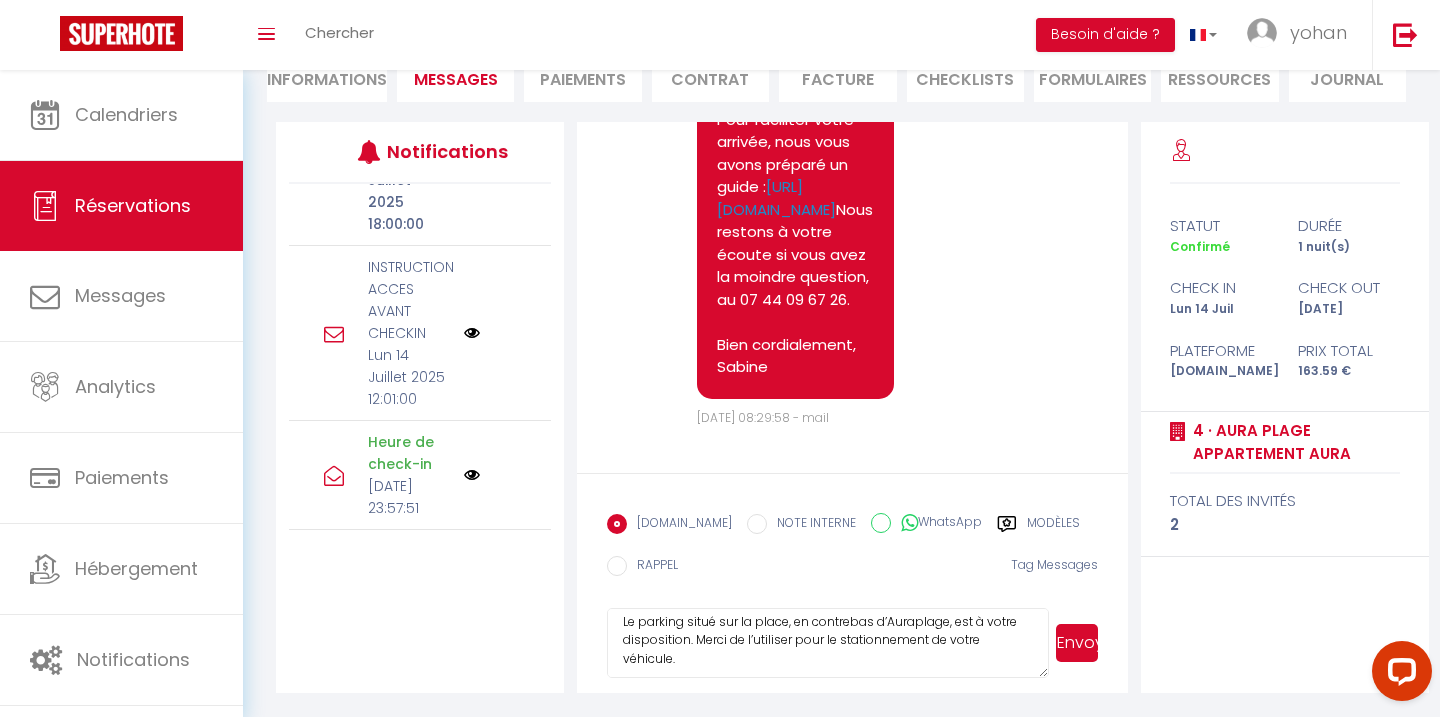scroll, scrollTop: 566, scrollLeft: 0, axis: vertical 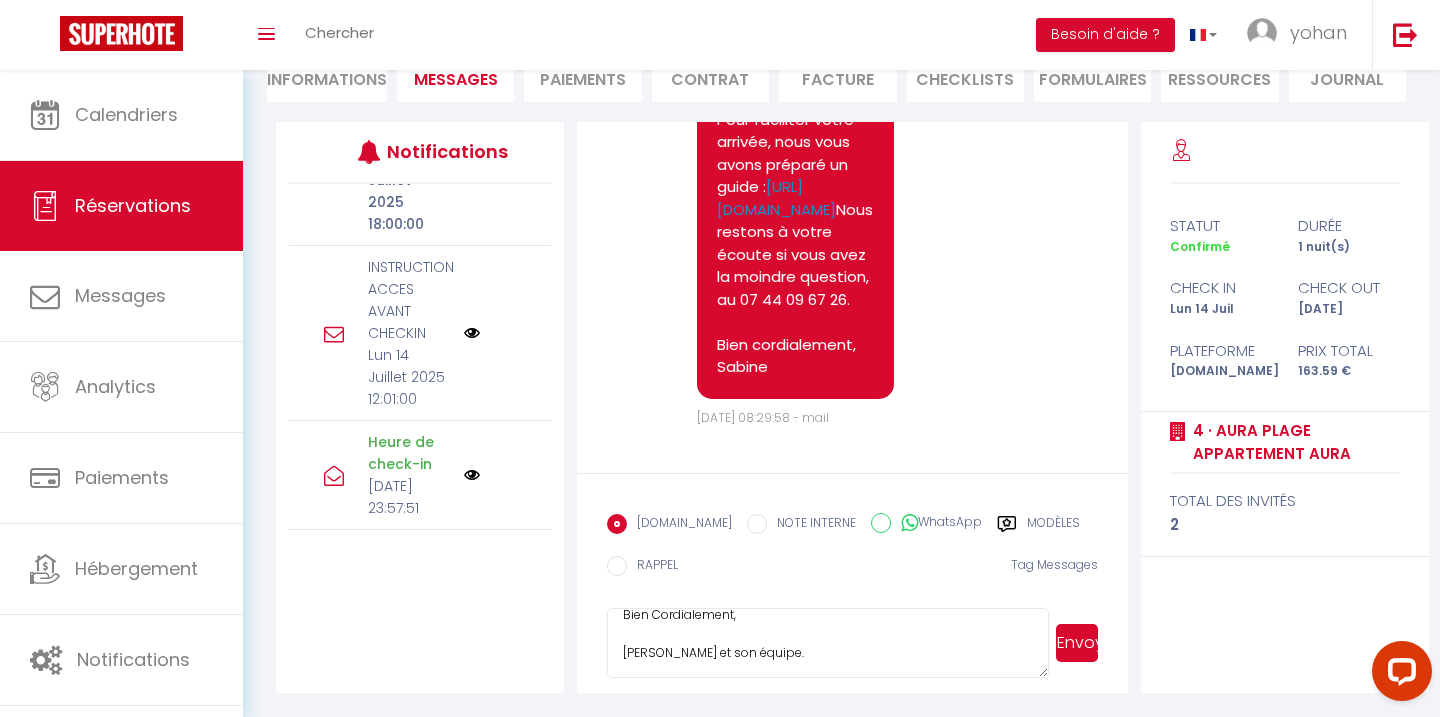 drag, startPoint x: 619, startPoint y: 629, endPoint x: 746, endPoint y: 725, distance: 159.20113 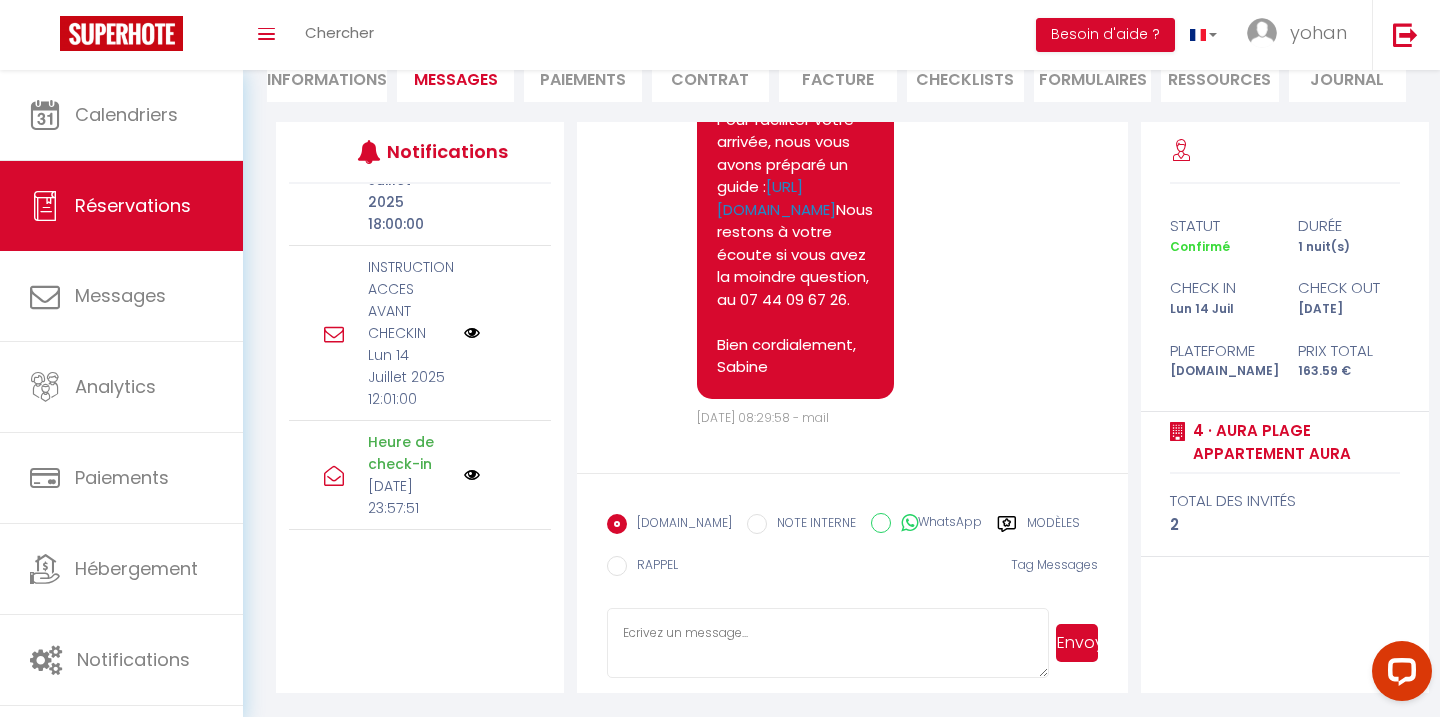 scroll, scrollTop: 0, scrollLeft: 0, axis: both 